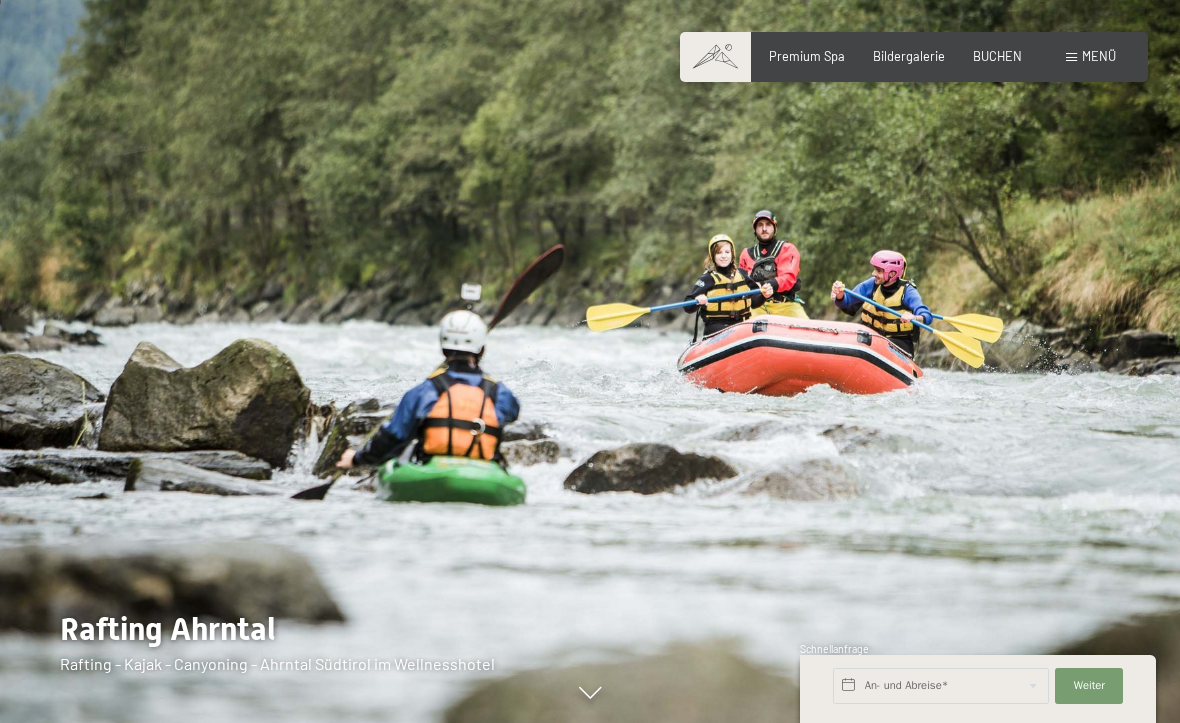 scroll, scrollTop: 54, scrollLeft: 0, axis: vertical 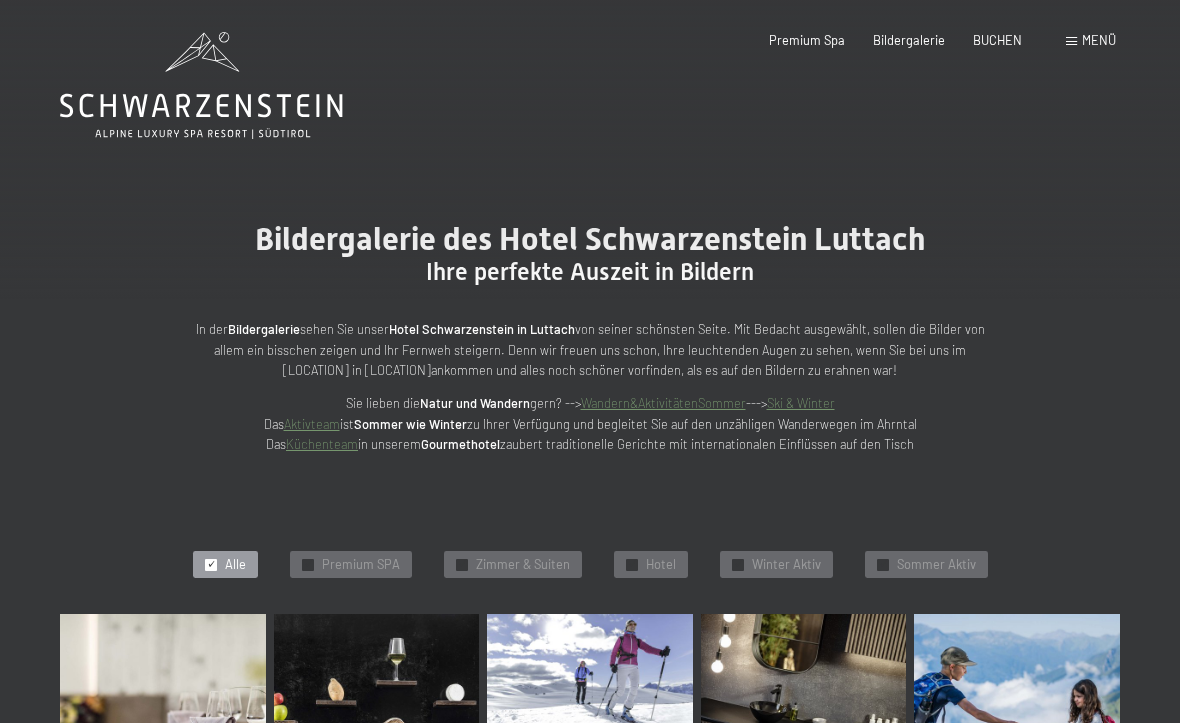 click on "Premium Spa" at bounding box center (807, 40) 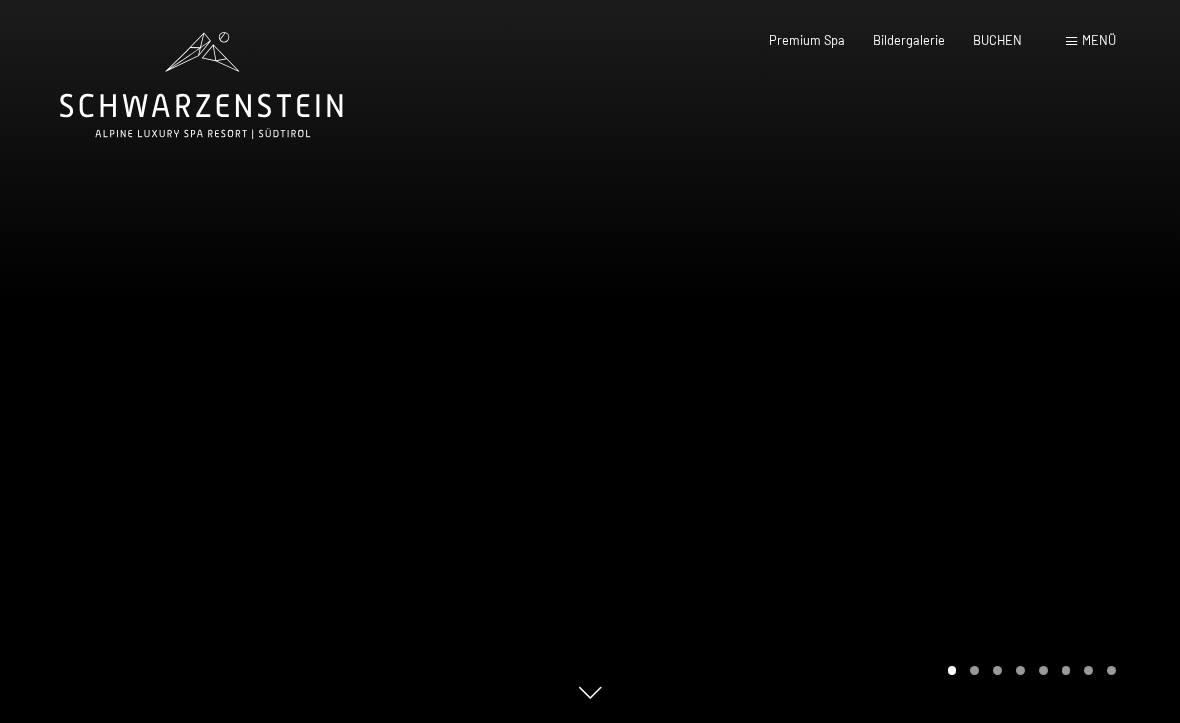 scroll, scrollTop: 0, scrollLeft: 0, axis: both 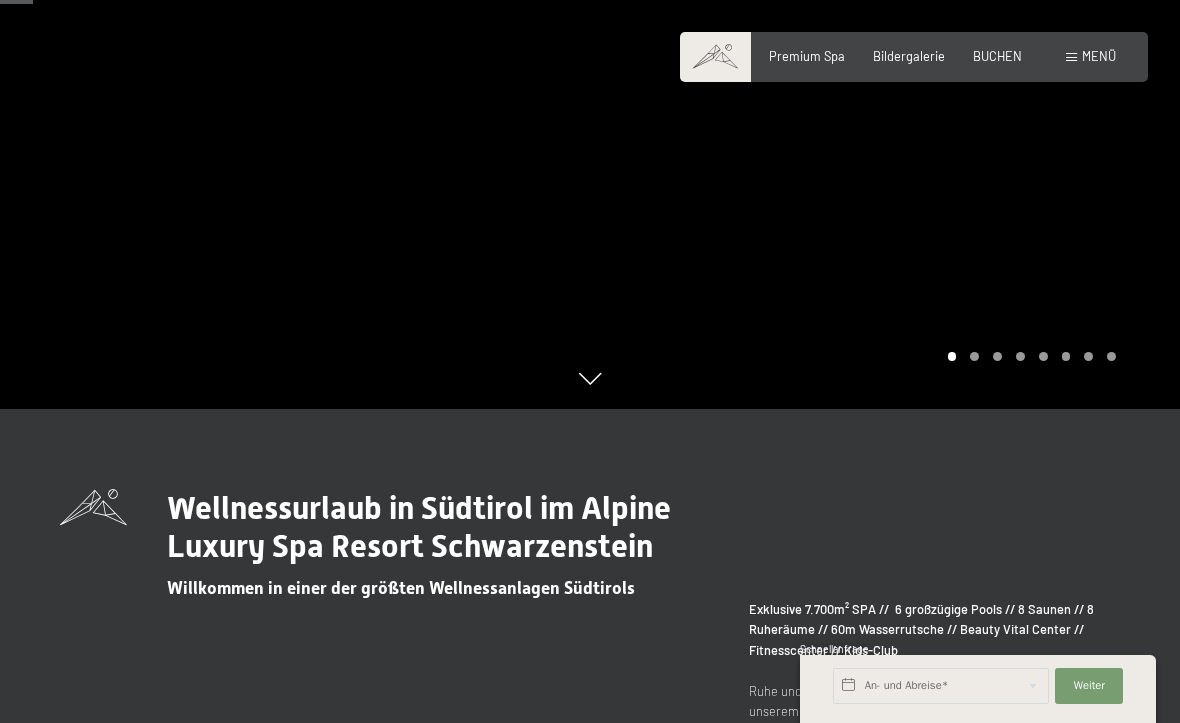 click at bounding box center (885, 47) 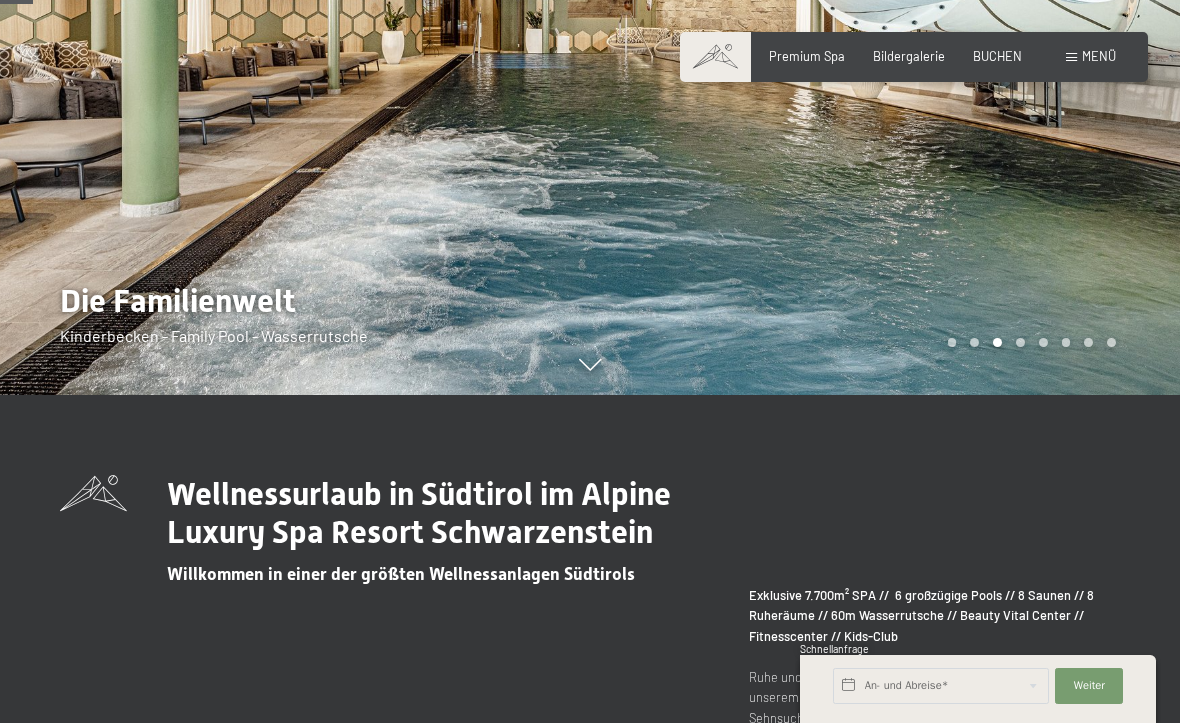 scroll, scrollTop: 332, scrollLeft: 0, axis: vertical 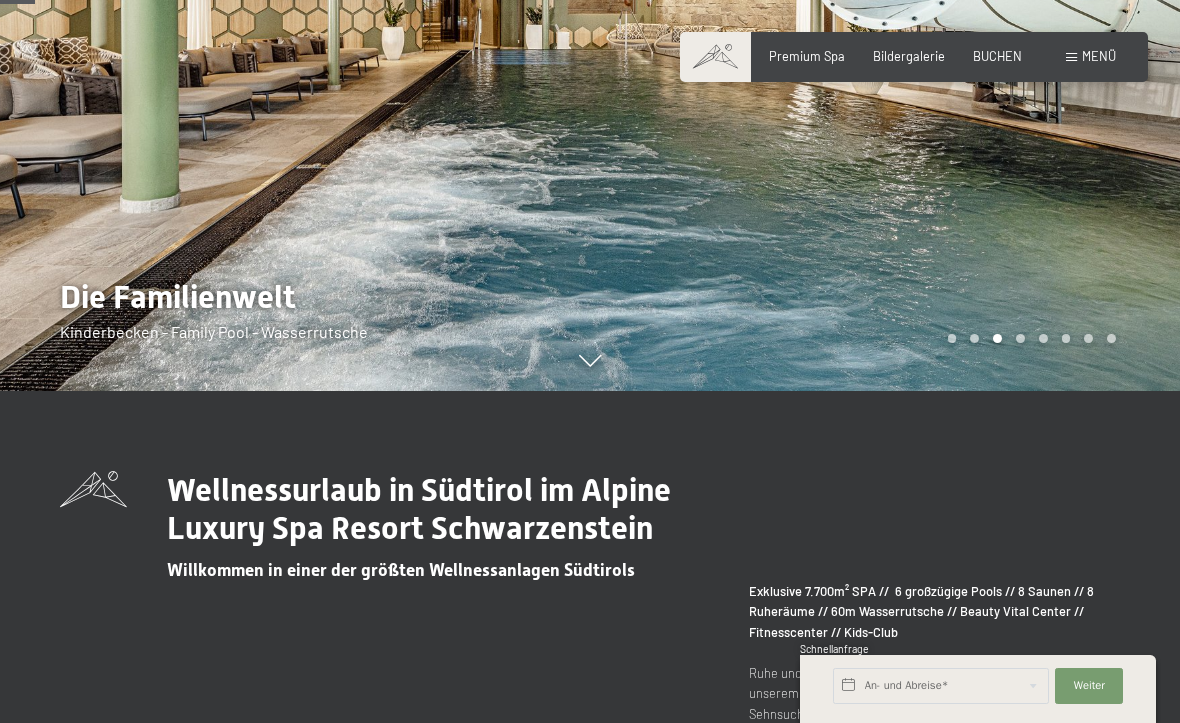click at bounding box center (590, 362) 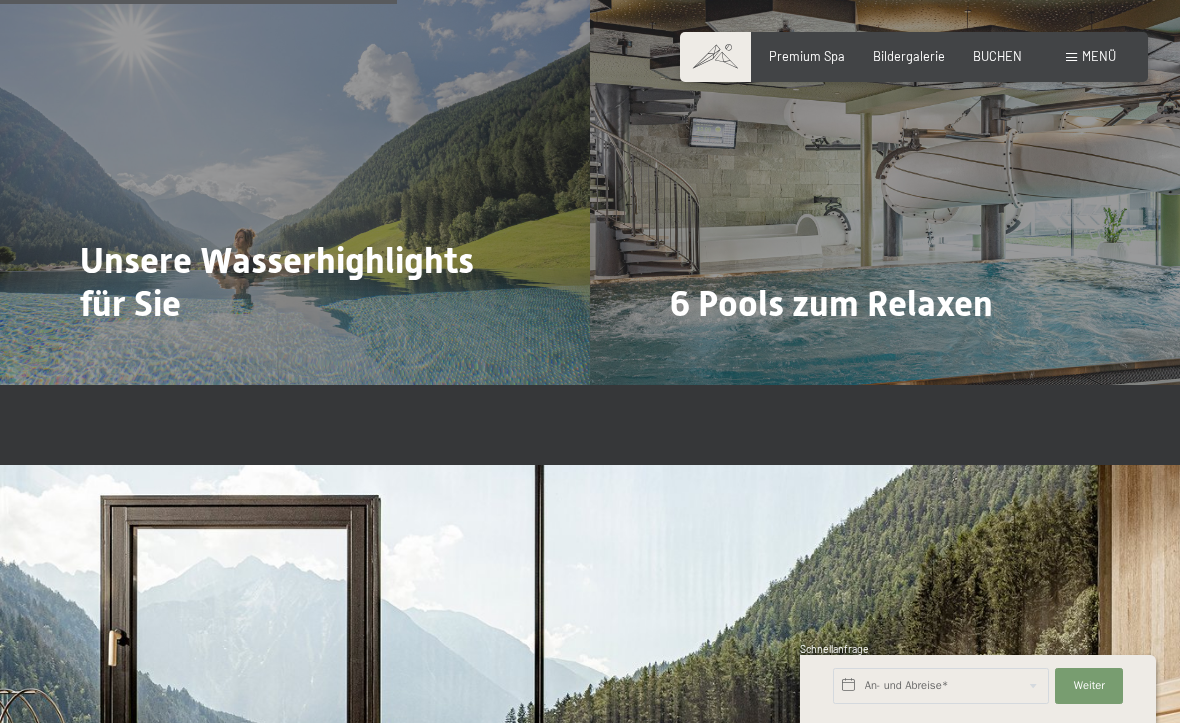 scroll, scrollTop: 3797, scrollLeft: 0, axis: vertical 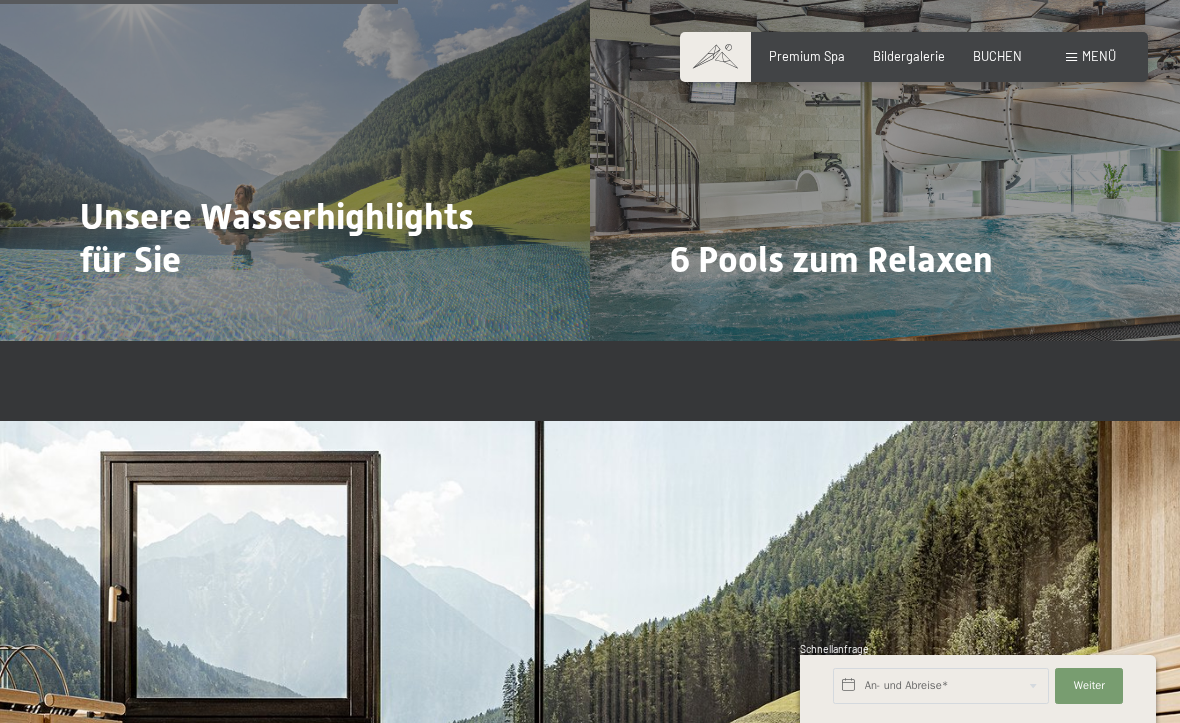 click on "Mehr dazu" at bounding box center (711, 315) 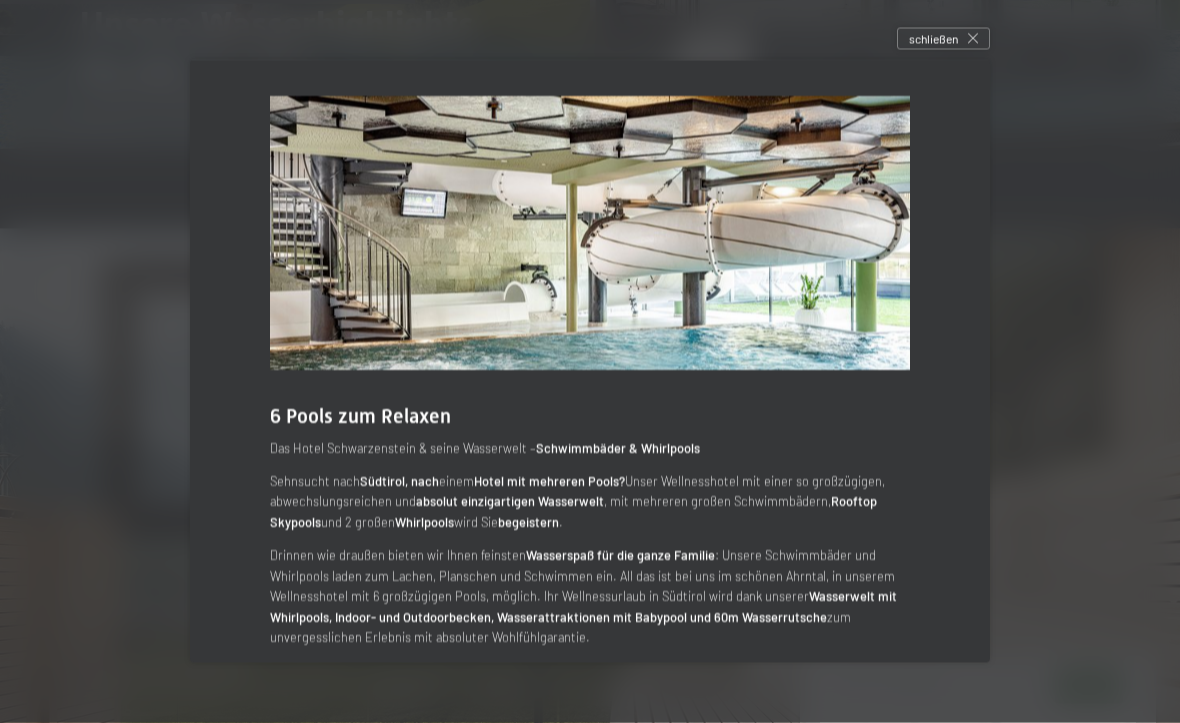 scroll, scrollTop: 3990, scrollLeft: 0, axis: vertical 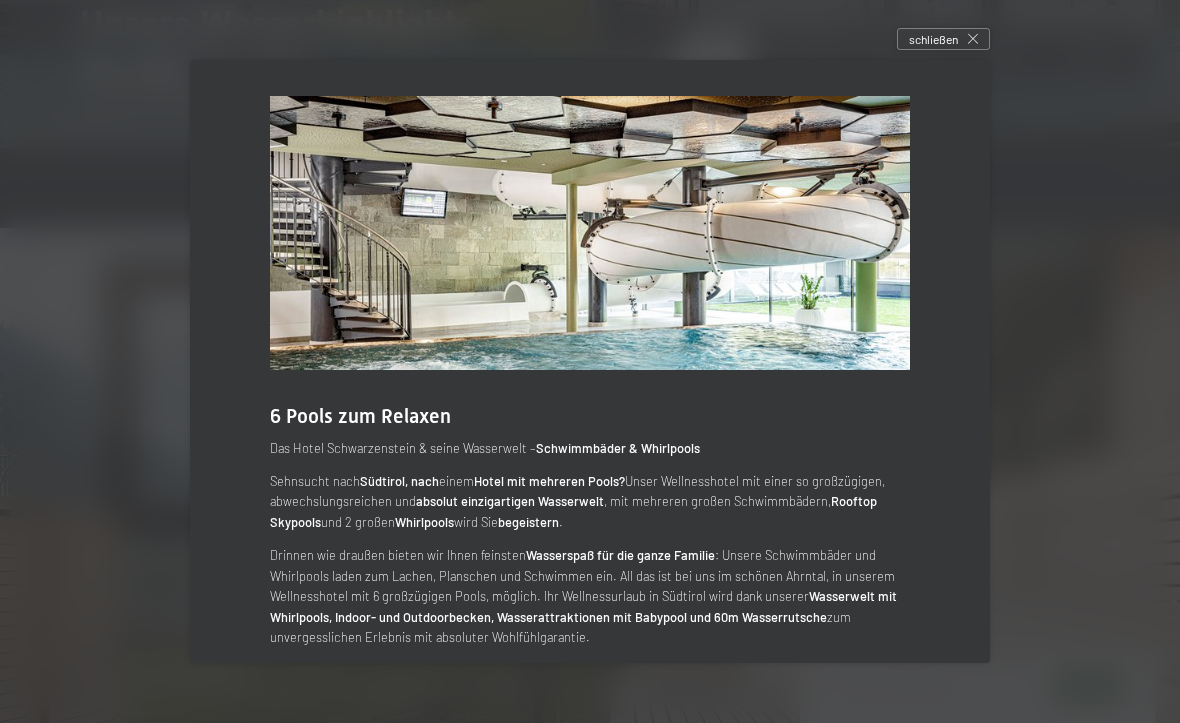 click on "schließen" at bounding box center [933, 39] 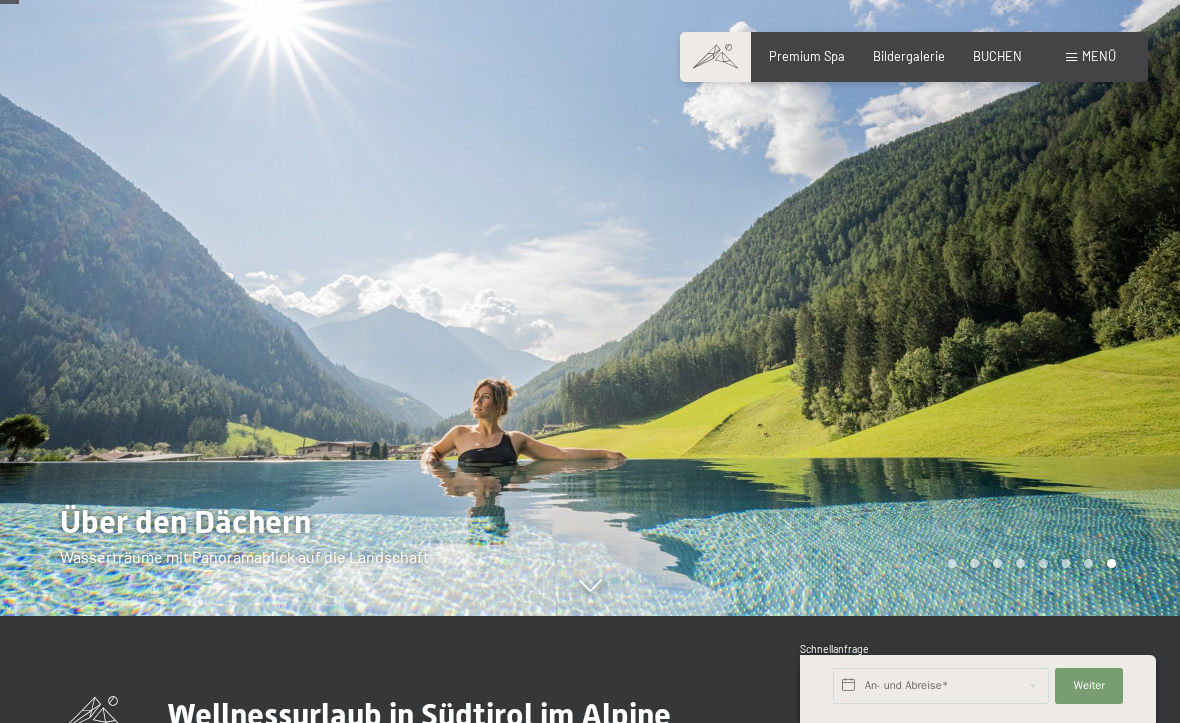 scroll, scrollTop: 0, scrollLeft: 0, axis: both 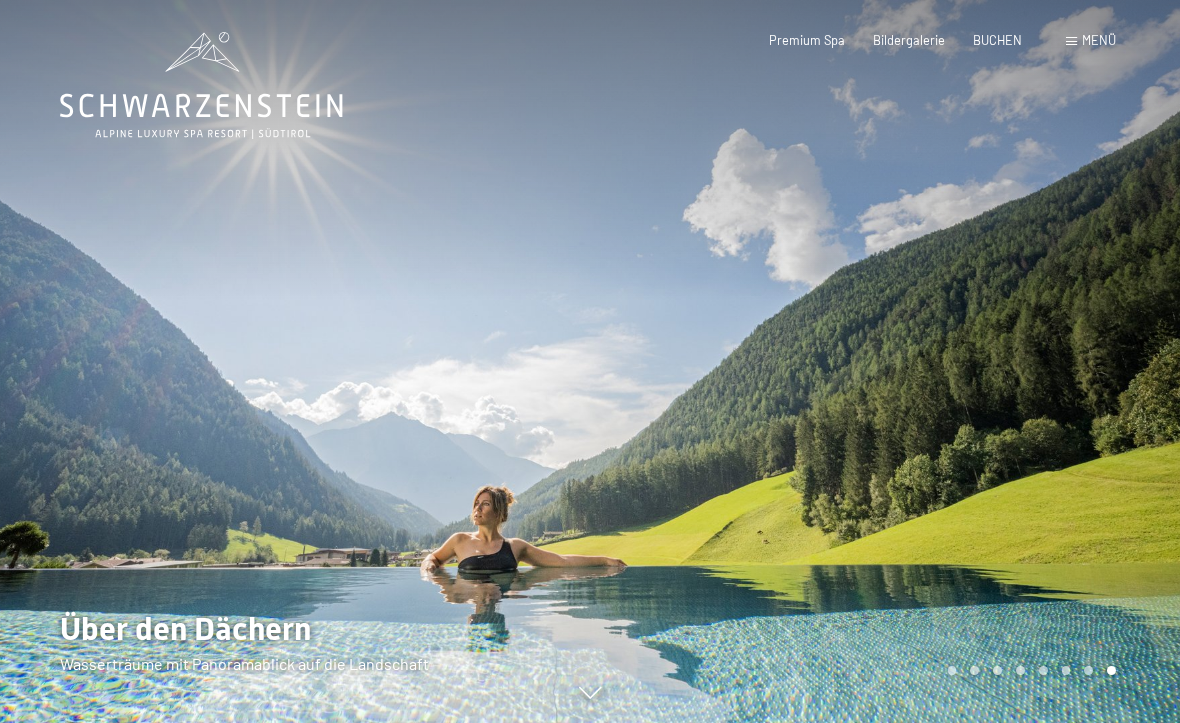 click on "BUCHEN" at bounding box center (997, 40) 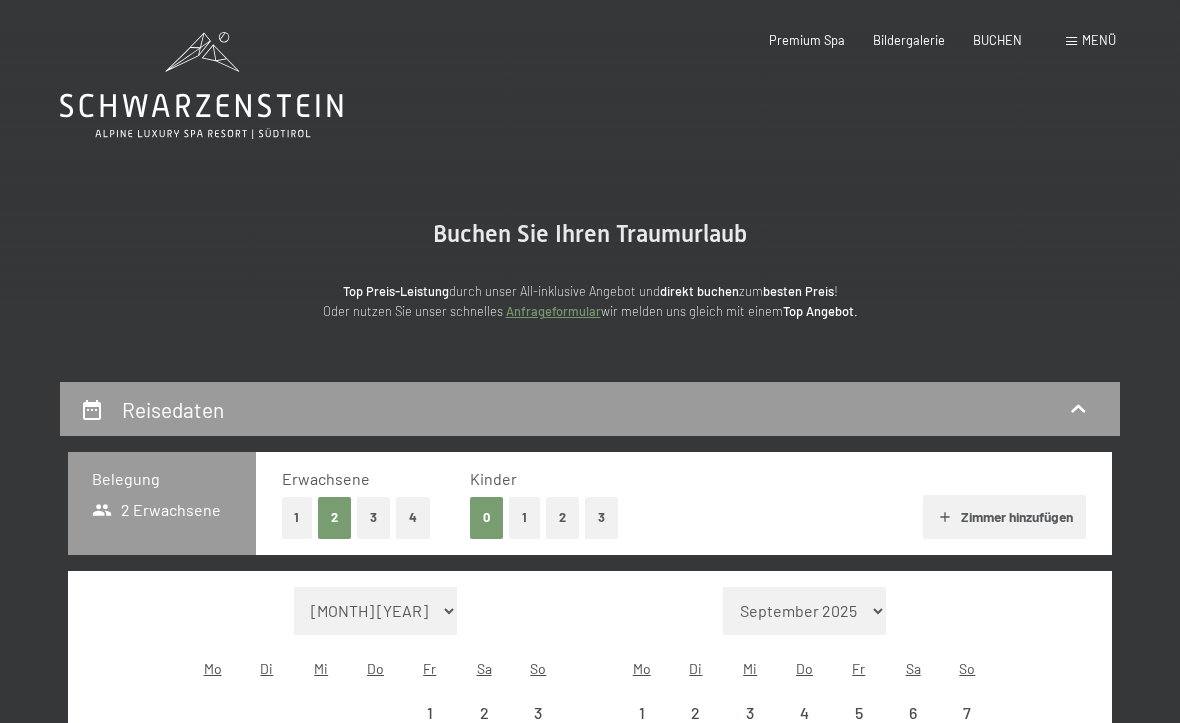 scroll, scrollTop: 0, scrollLeft: 0, axis: both 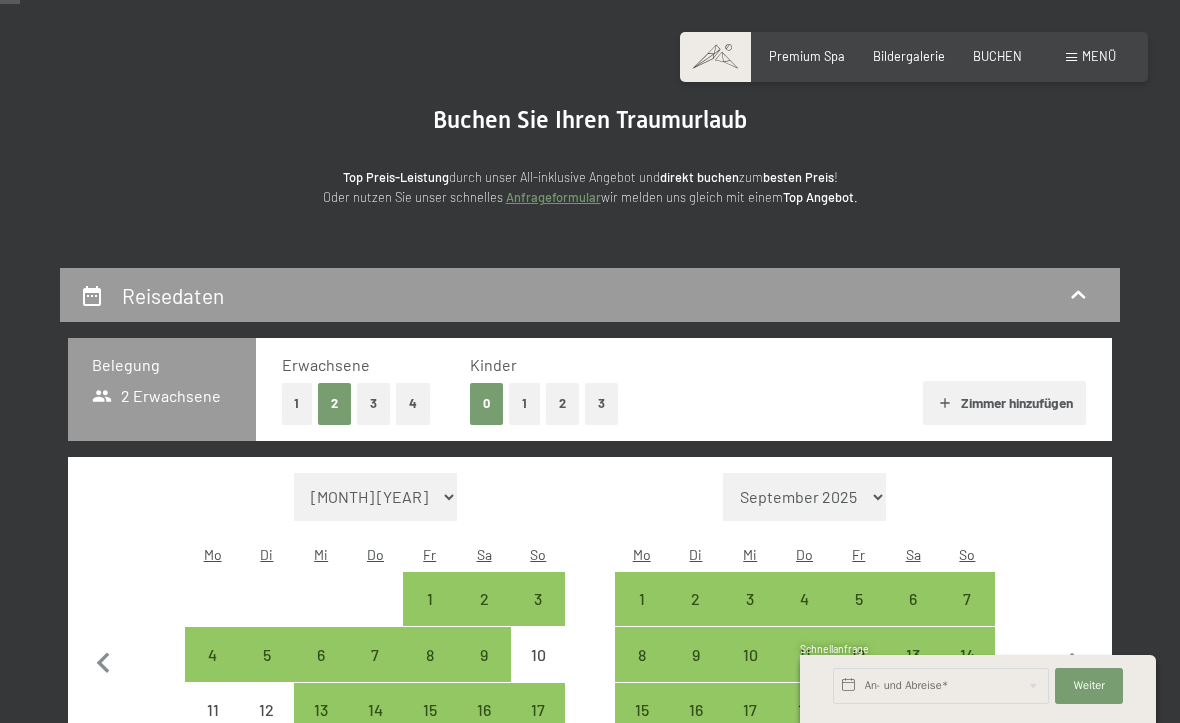 click on "1" at bounding box center (524, 403) 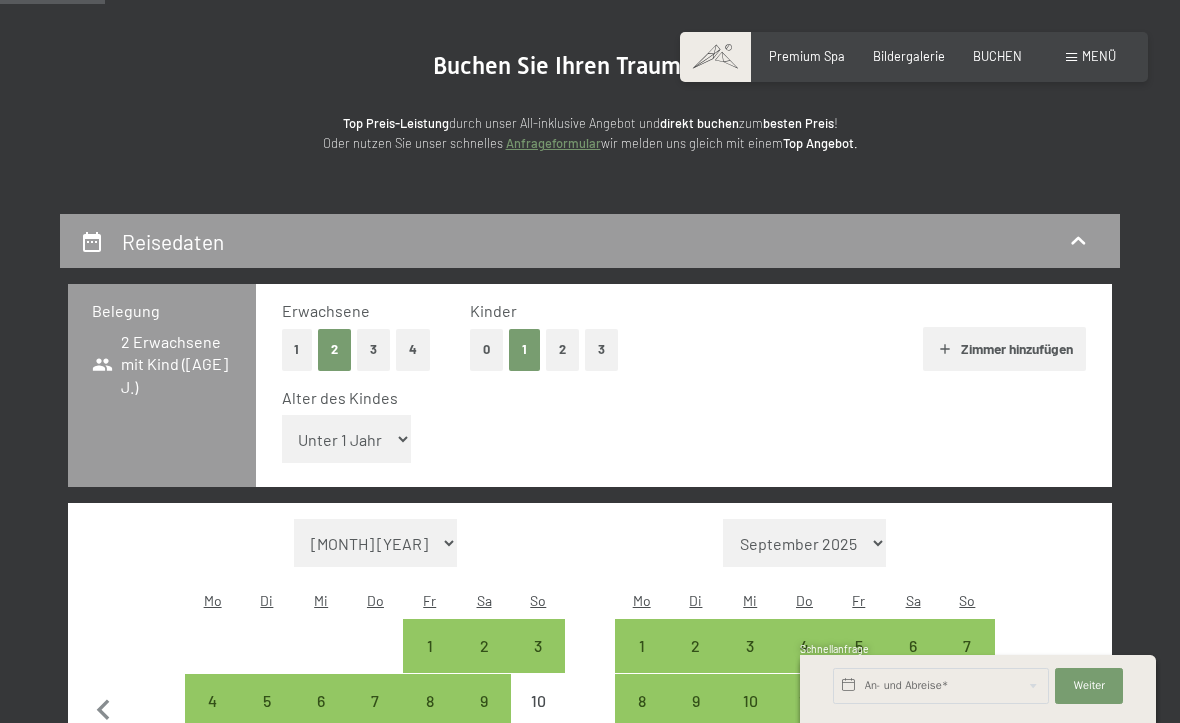 scroll, scrollTop: 172, scrollLeft: 0, axis: vertical 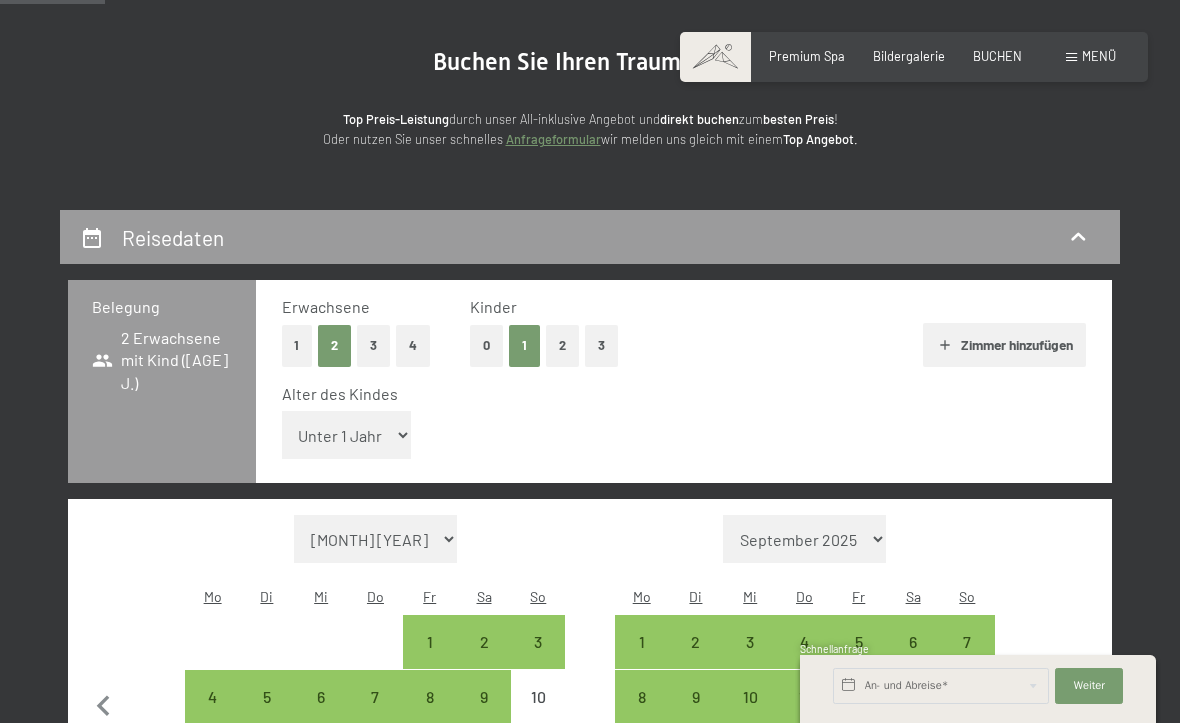 click on "Unter 1 Jahr 1 Jahr 2 Jahre 3 Jahre 4 Jahre 5 Jahre 6 Jahre 7 Jahre 8 Jahre 9 Jahre 10 Jahre 11 Jahre 12 Jahre 13 Jahre 14 Jahre 15 Jahre 16 Jahre 17 Jahre" at bounding box center (347, 435) 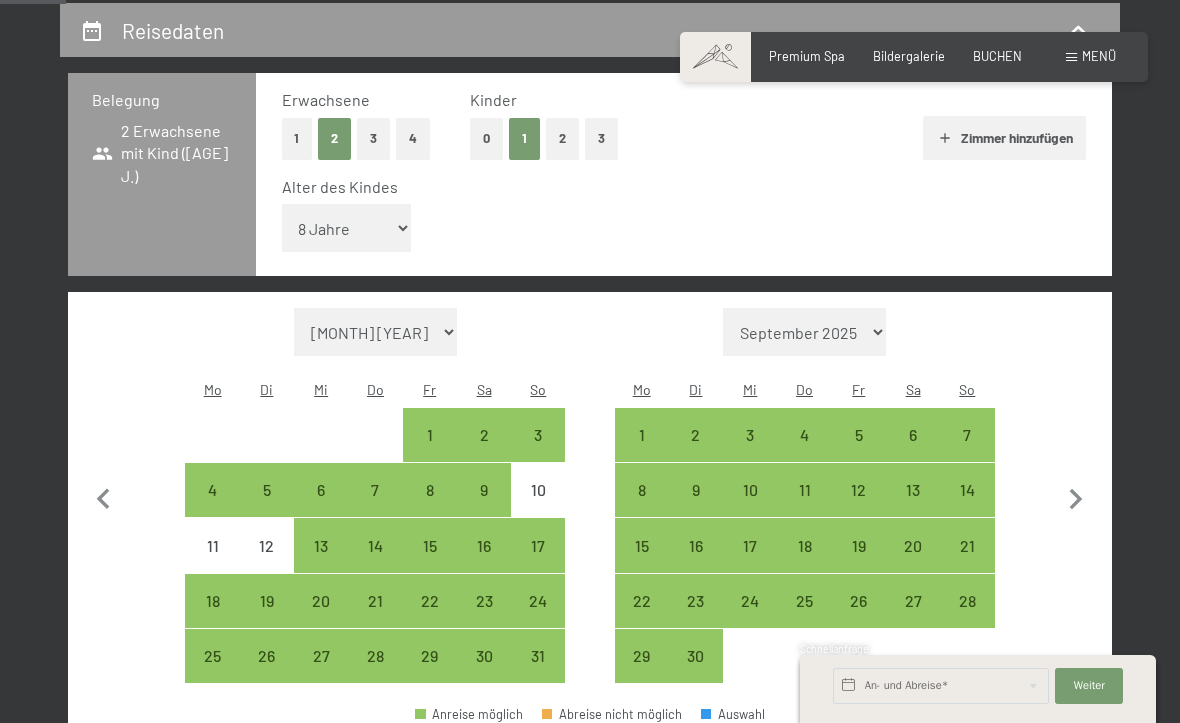 scroll, scrollTop: 387, scrollLeft: 0, axis: vertical 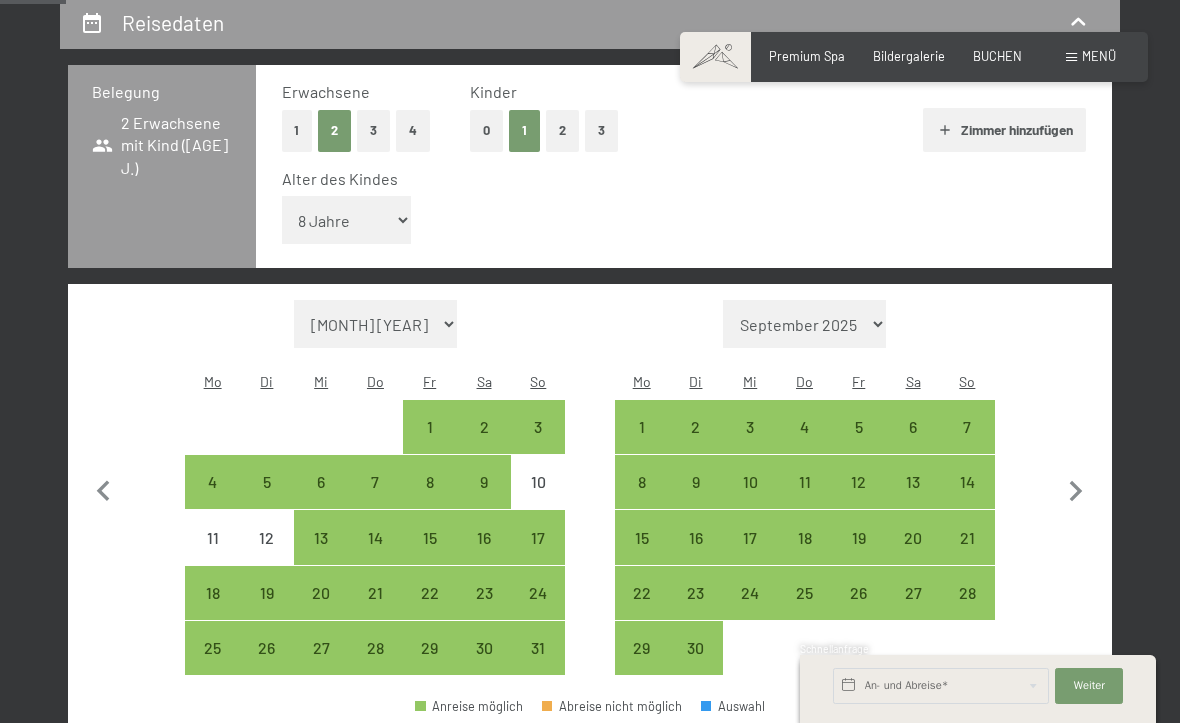 click 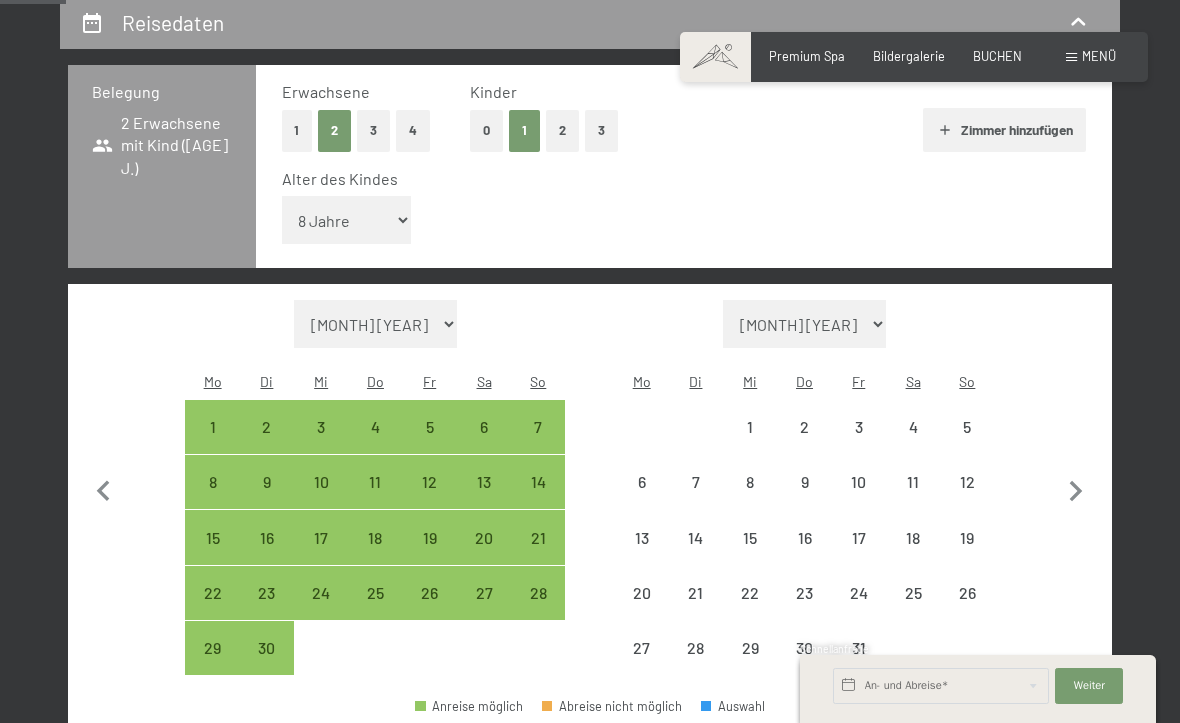 click 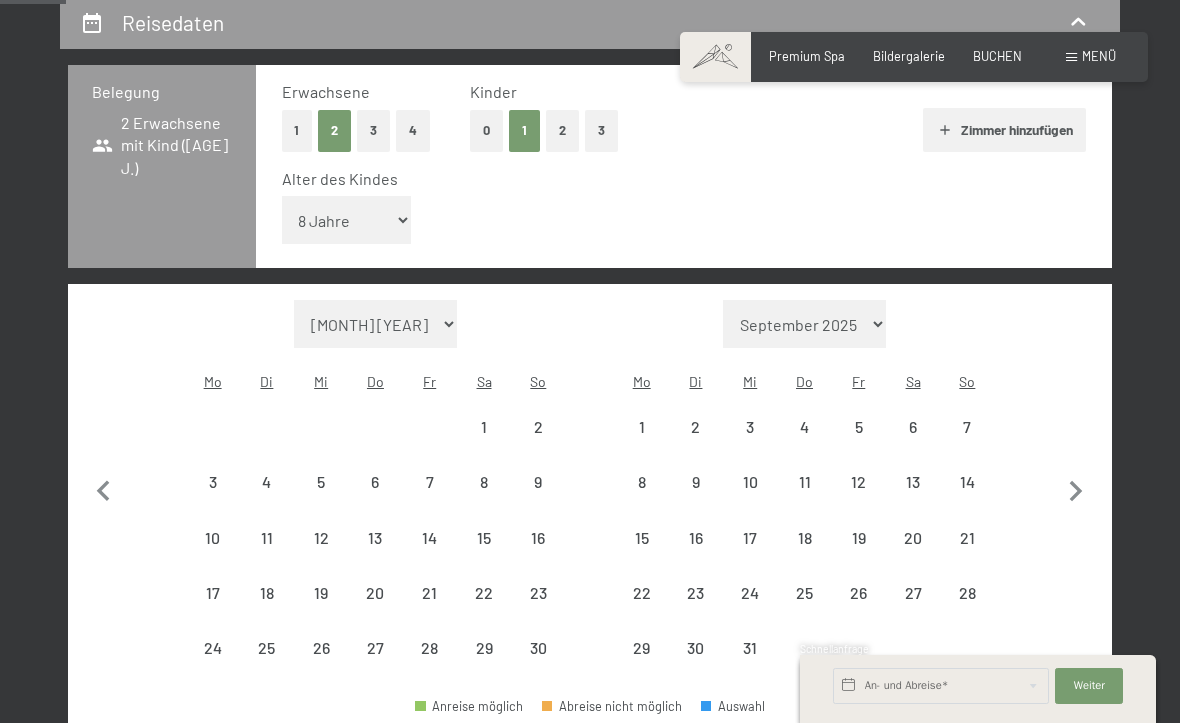 click 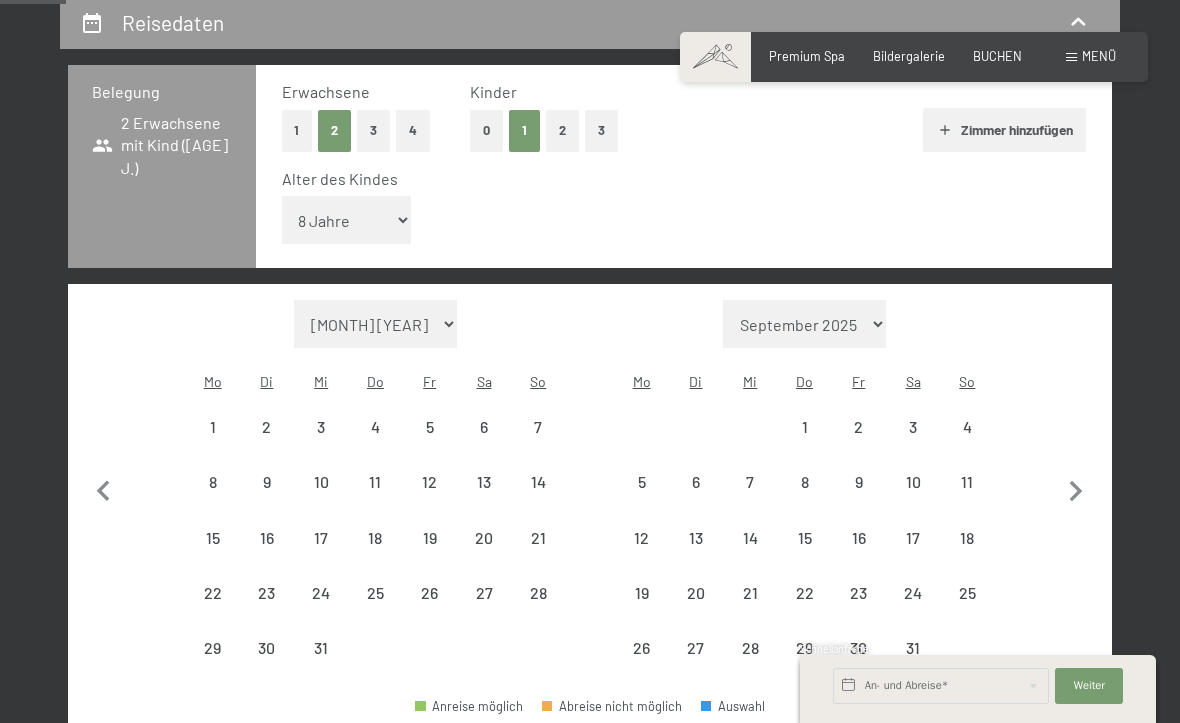 click 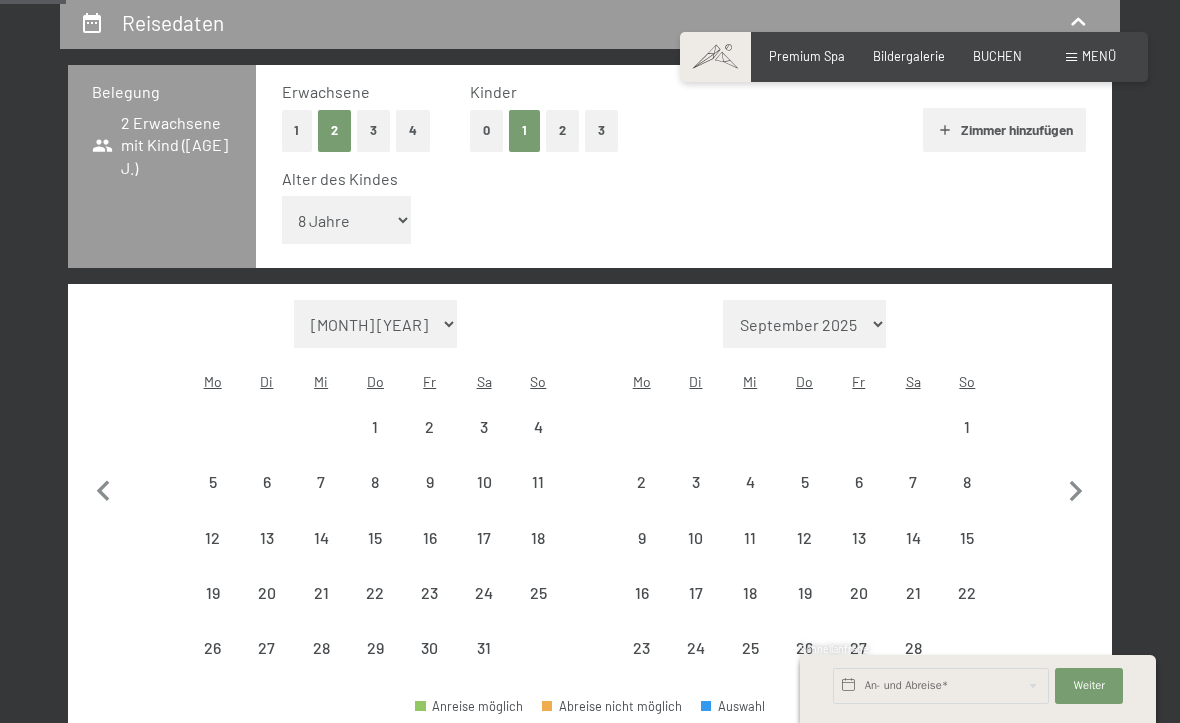click 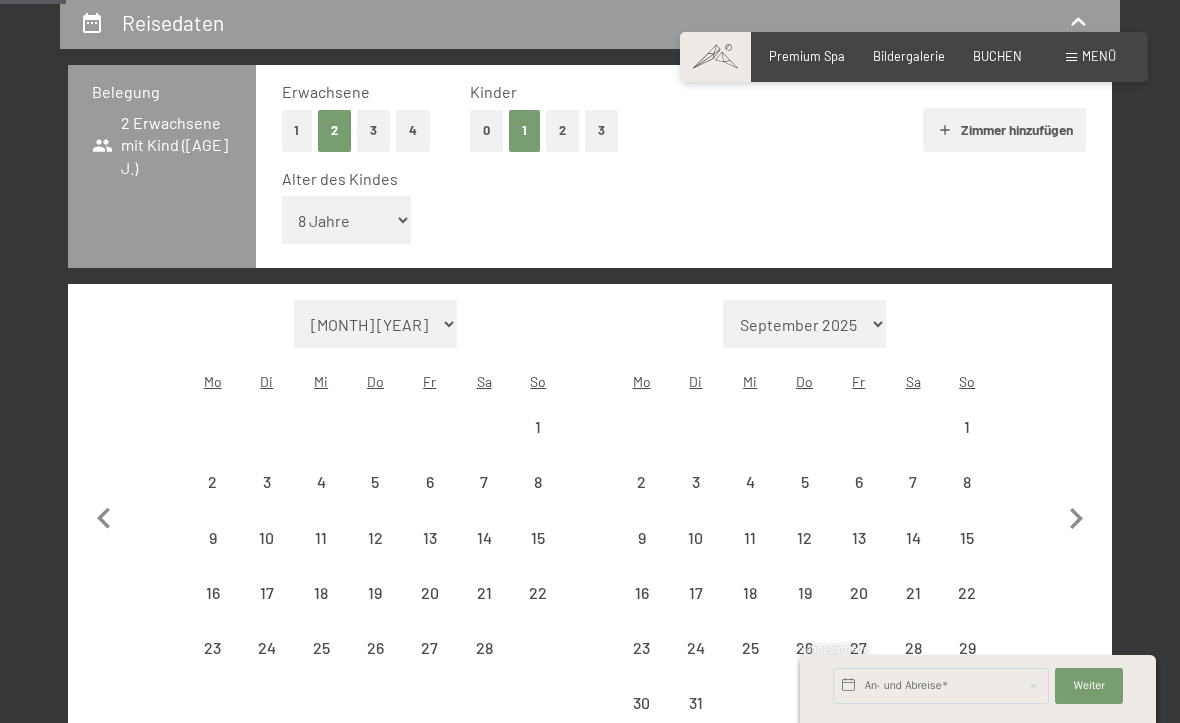 select on "2026-02-01" 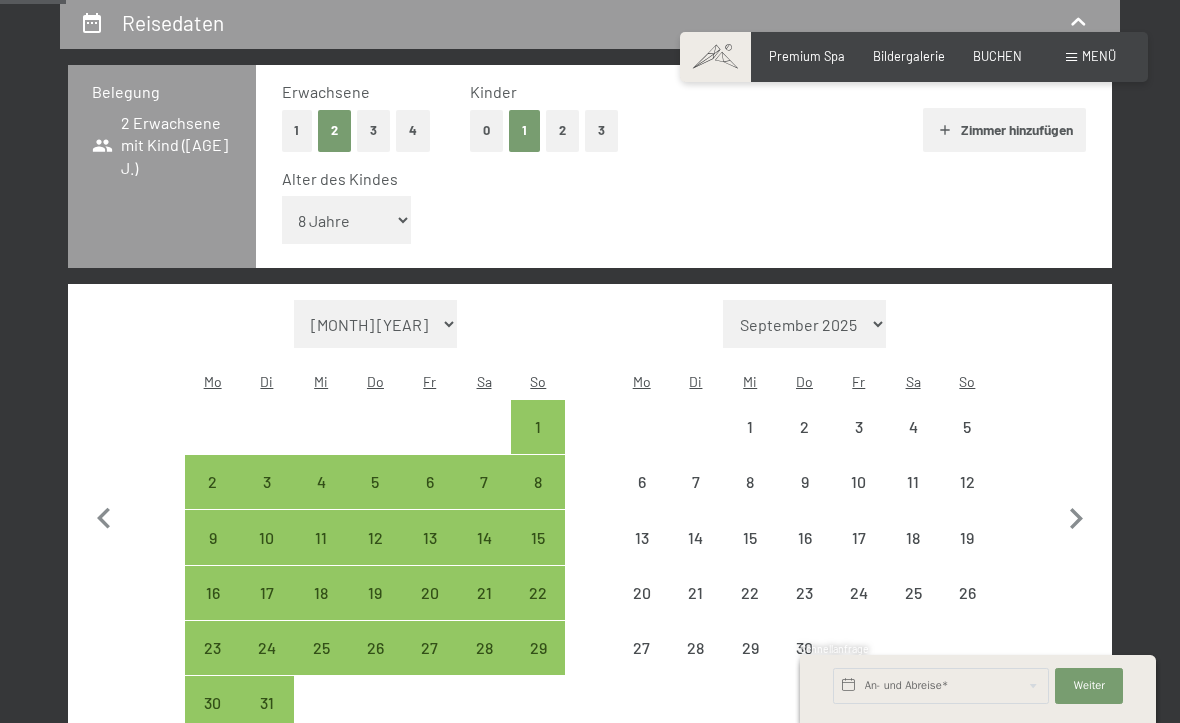 select on "2026-03-01" 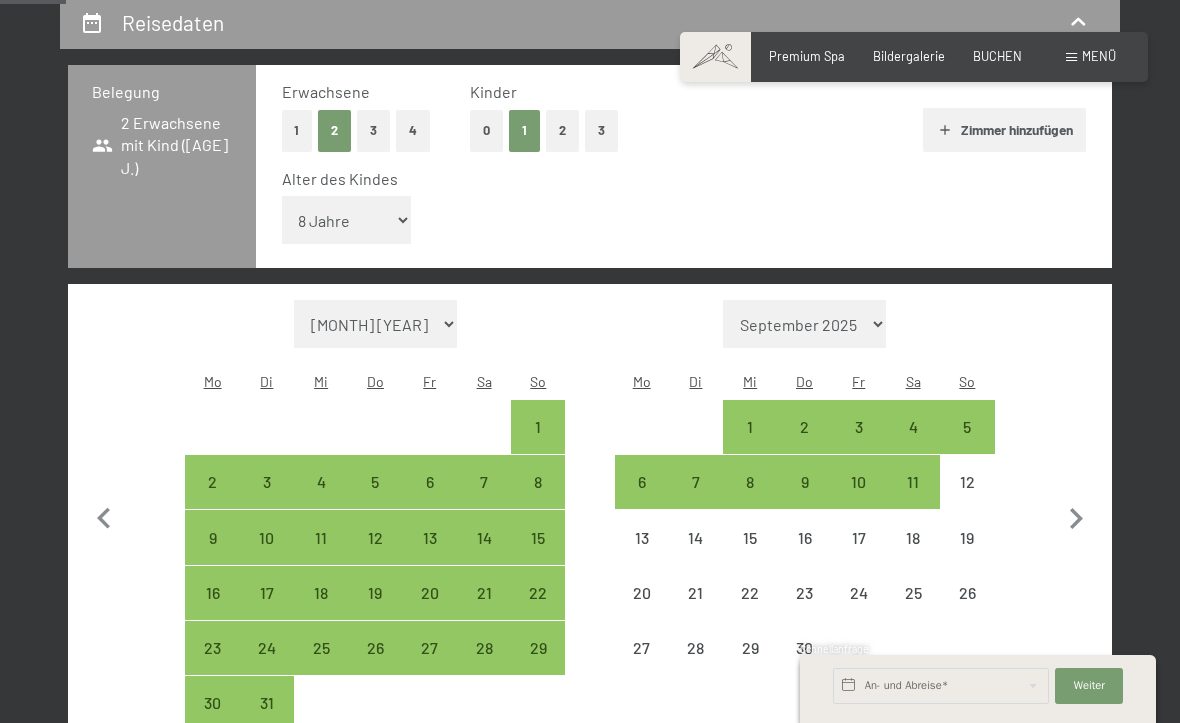 click on "6" at bounding box center (642, 499) 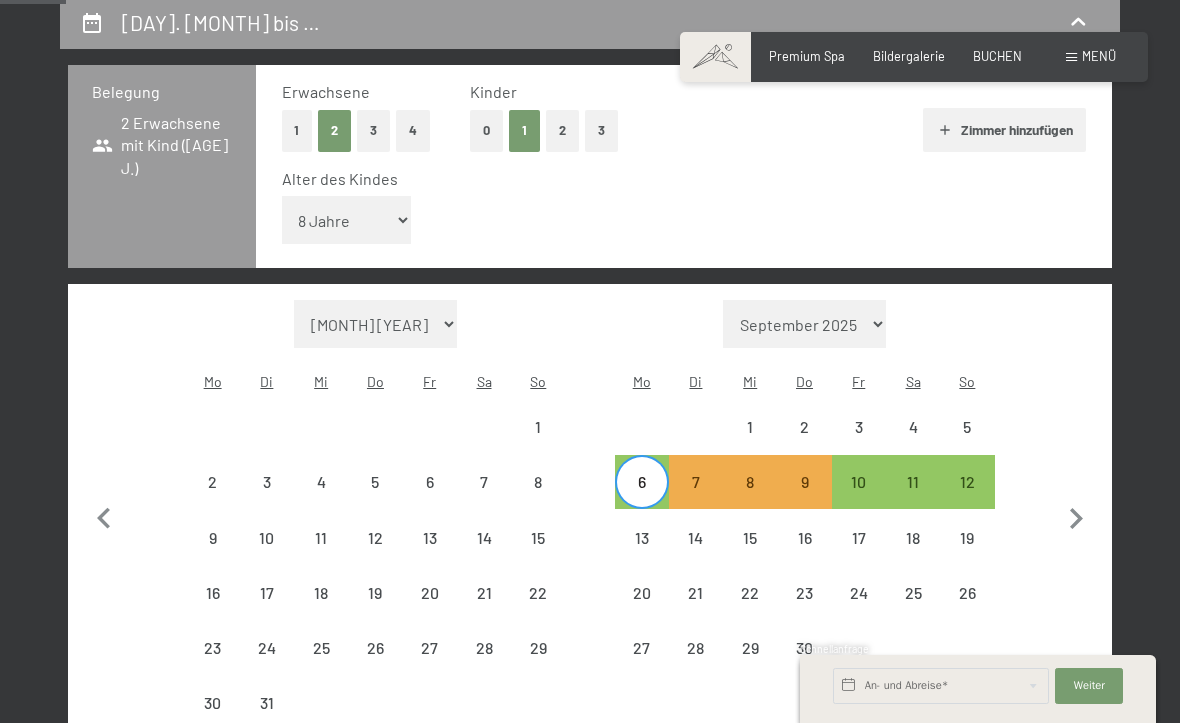click on "10" at bounding box center (859, 499) 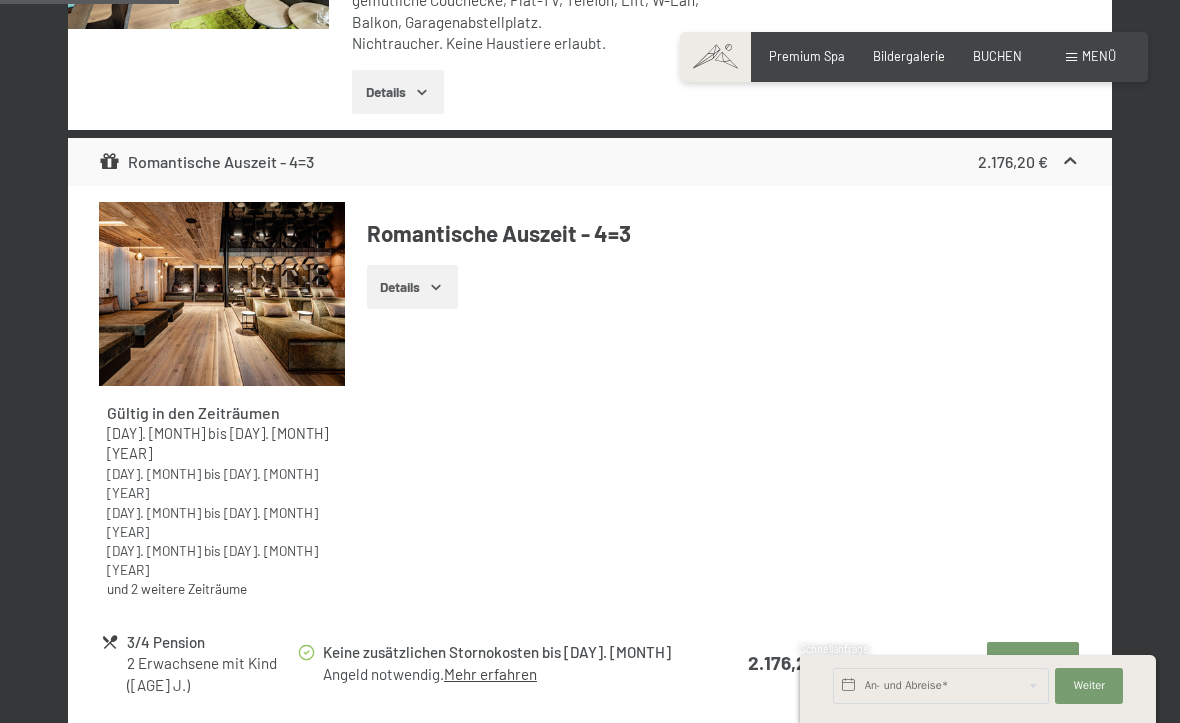 scroll, scrollTop: 1565, scrollLeft: 0, axis: vertical 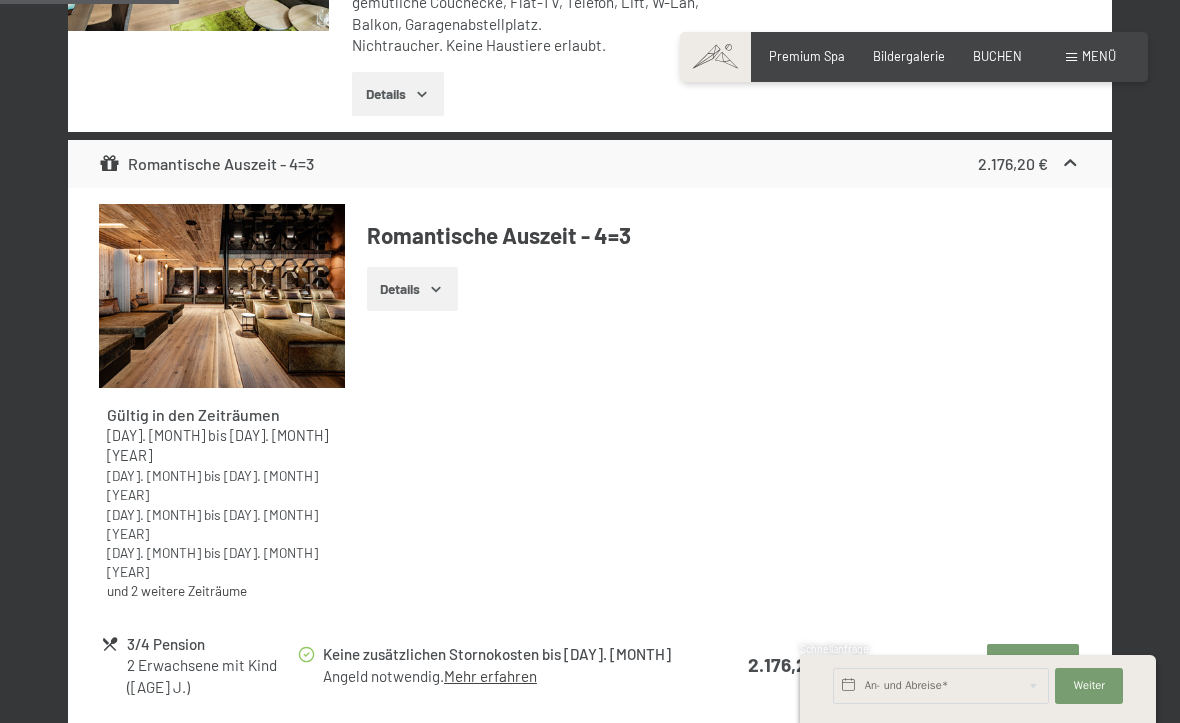 click on "Auswählen" at bounding box center [1033, 666] 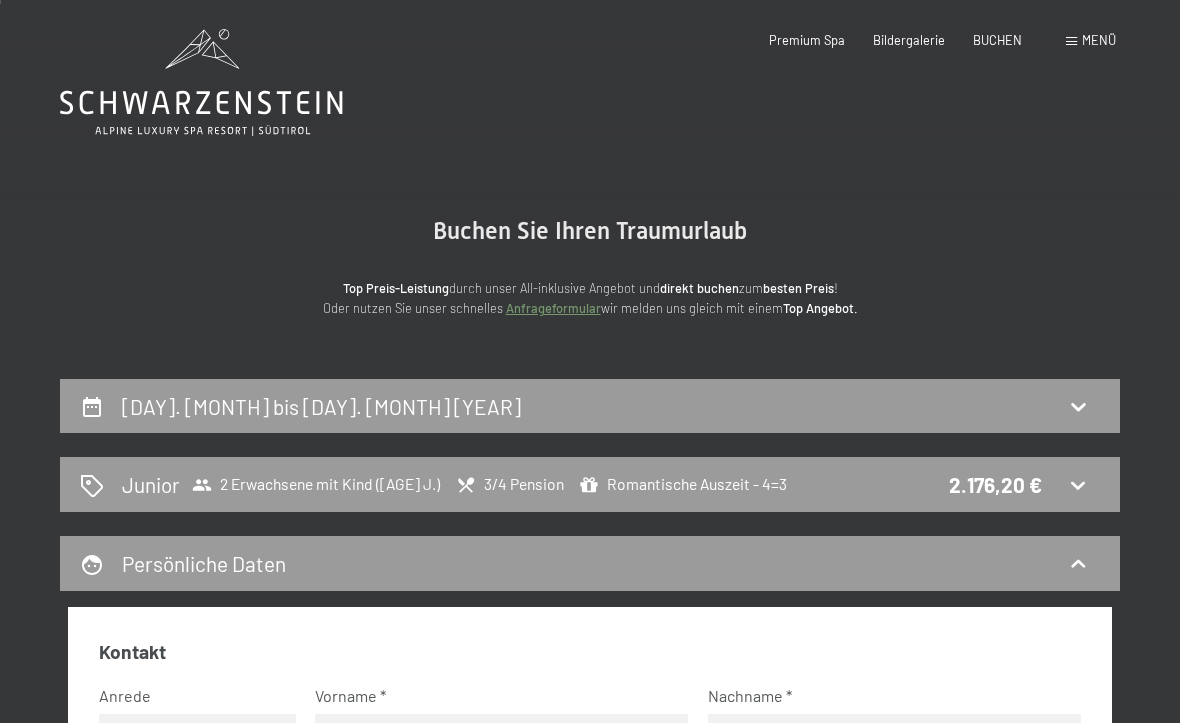 scroll, scrollTop: 0, scrollLeft: 0, axis: both 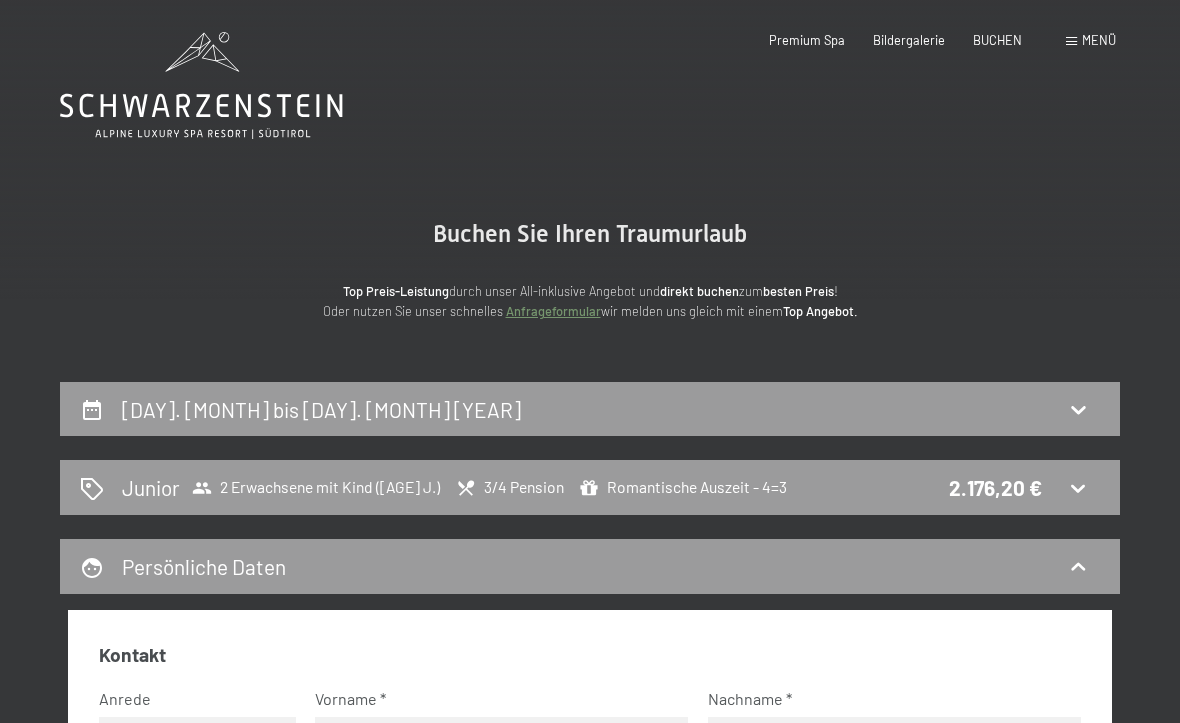click on "Junior 2 Erwachsene mit Kind (8 J.) 3/4 Pension Romantische Auszeit - 4=3 2.176,20 €" at bounding box center (590, 487) 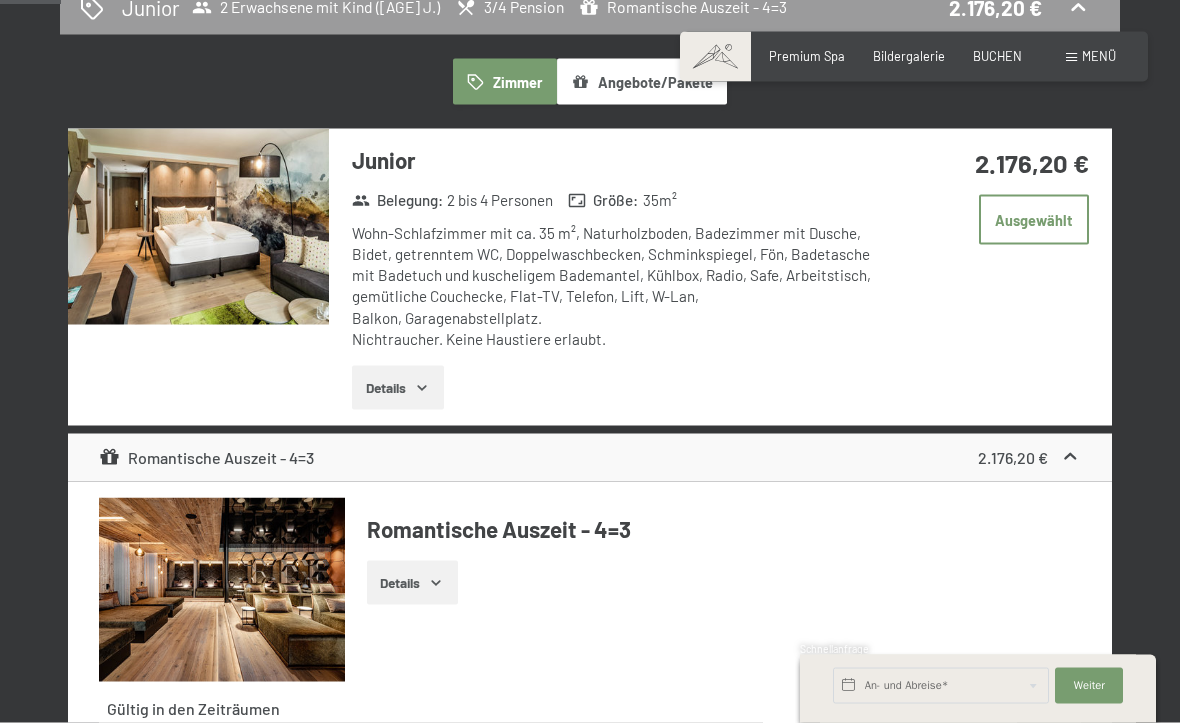 scroll, scrollTop: 476, scrollLeft: 0, axis: vertical 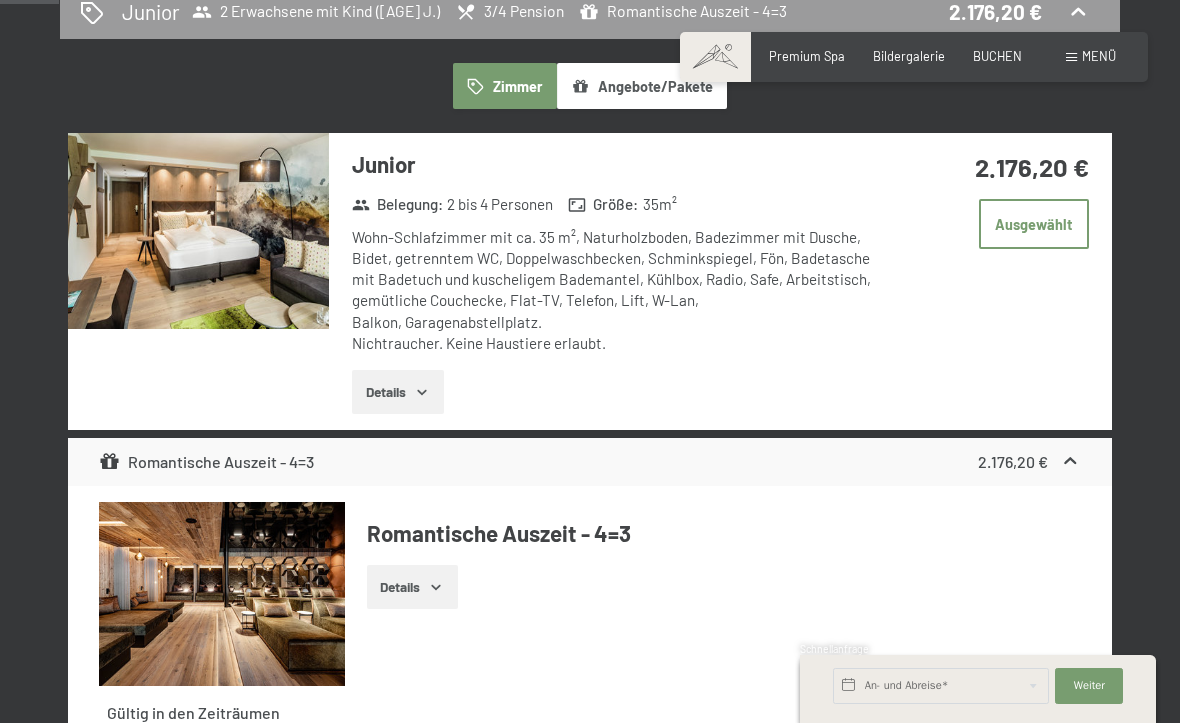 click at bounding box center [198, 231] 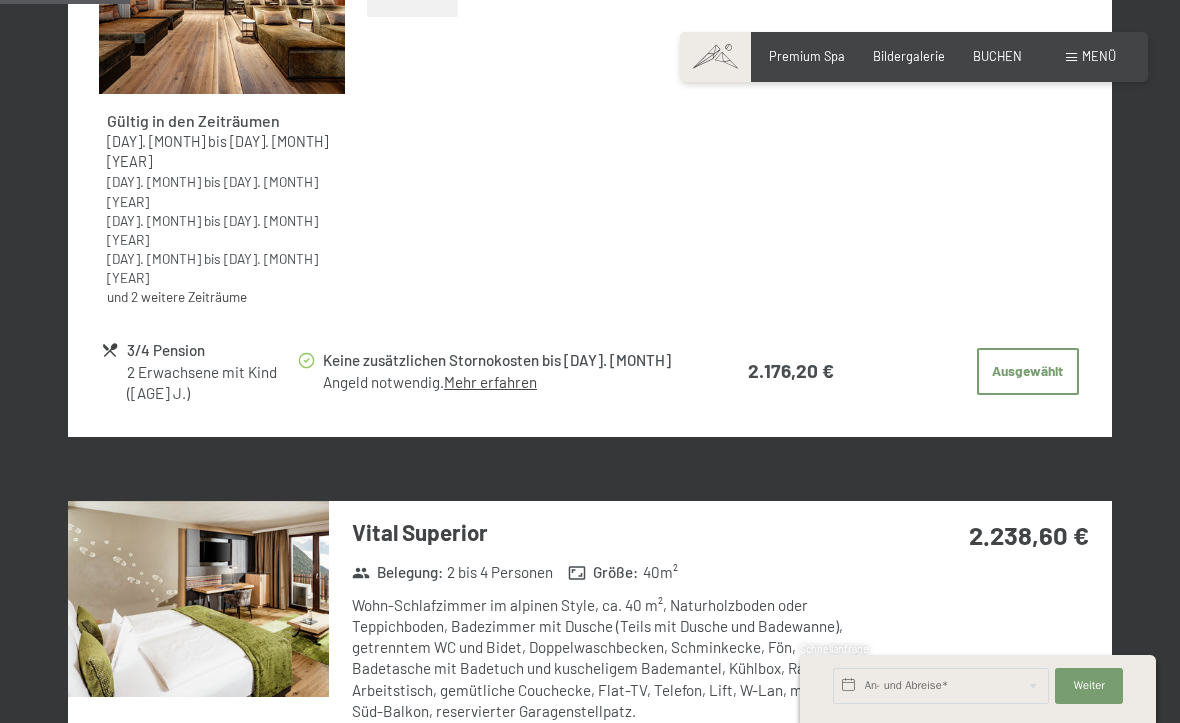 scroll, scrollTop: 1092, scrollLeft: 0, axis: vertical 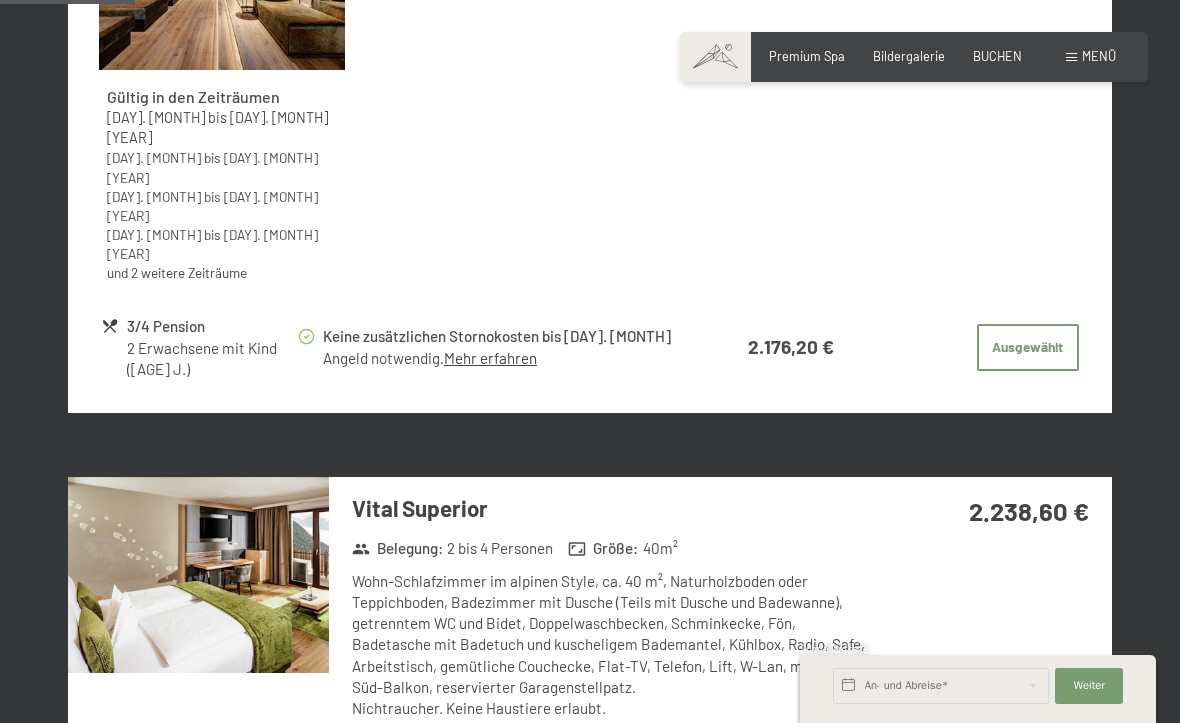 click at bounding box center [198, 575] 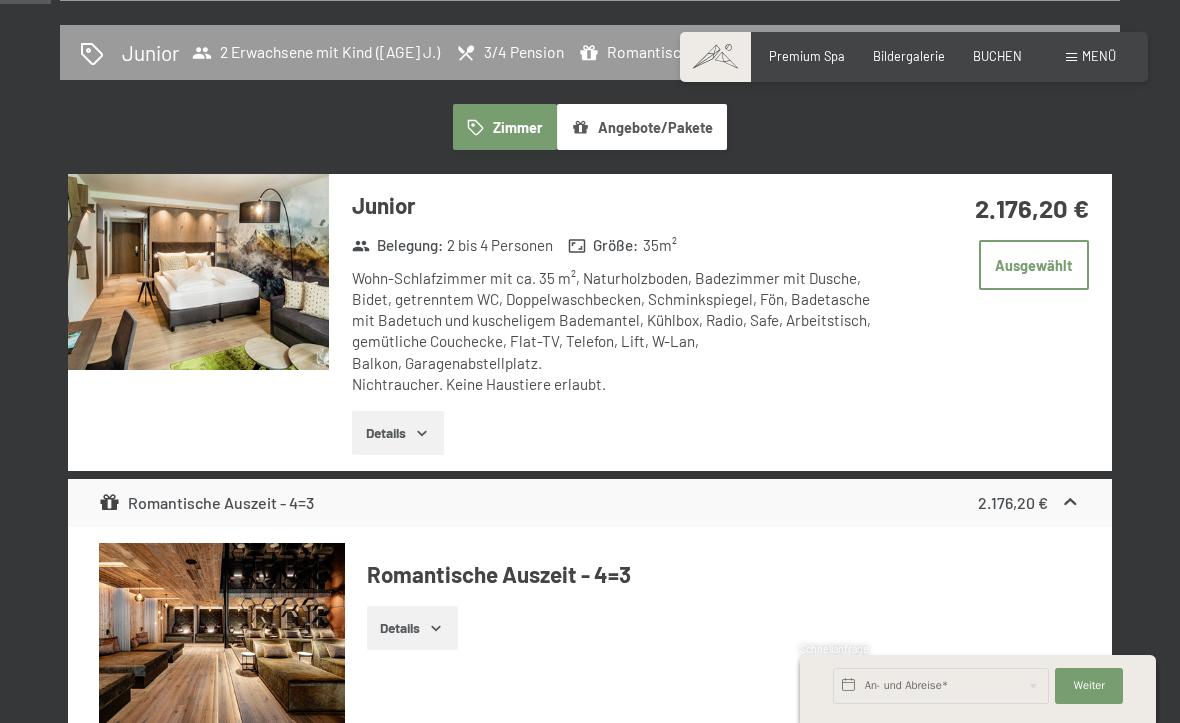 scroll, scrollTop: 407, scrollLeft: 0, axis: vertical 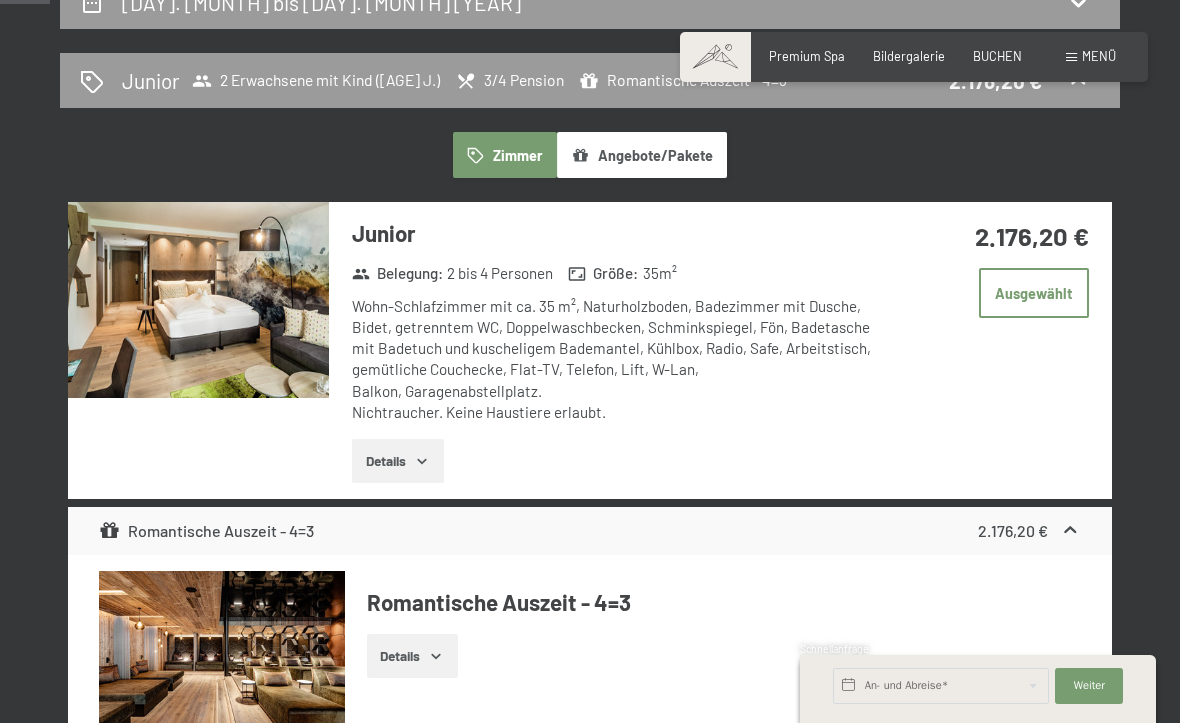 click on "Details" at bounding box center [397, 461] 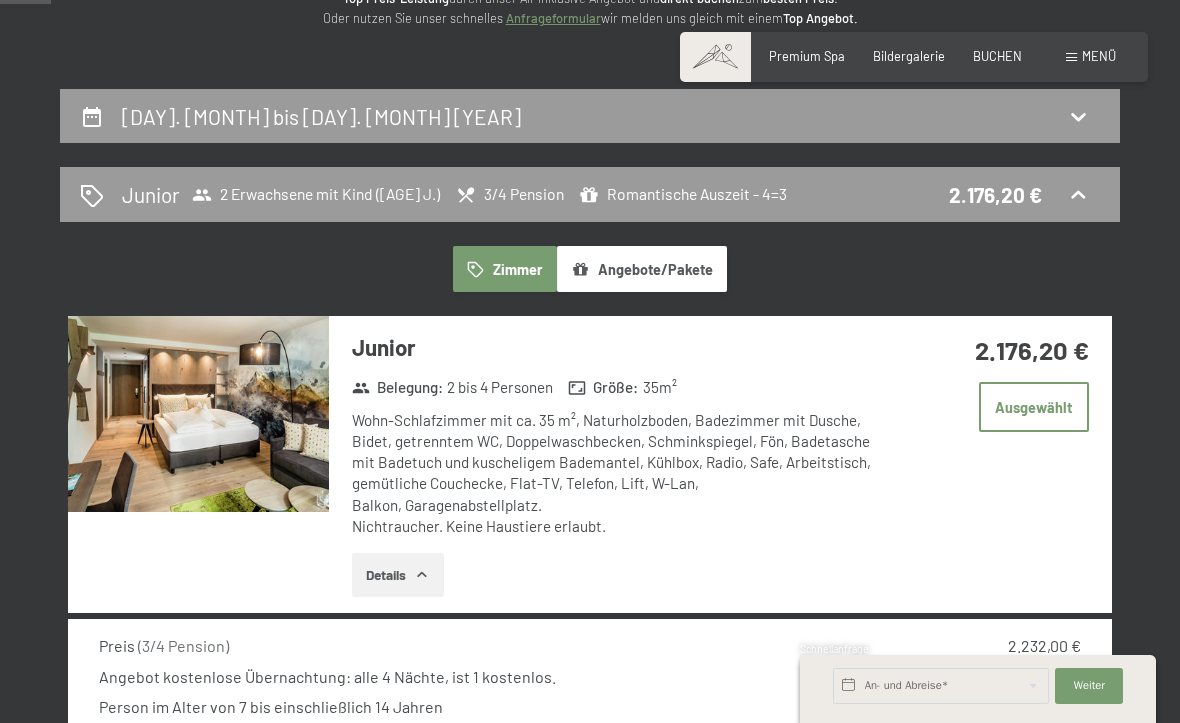 scroll, scrollTop: 0, scrollLeft: 0, axis: both 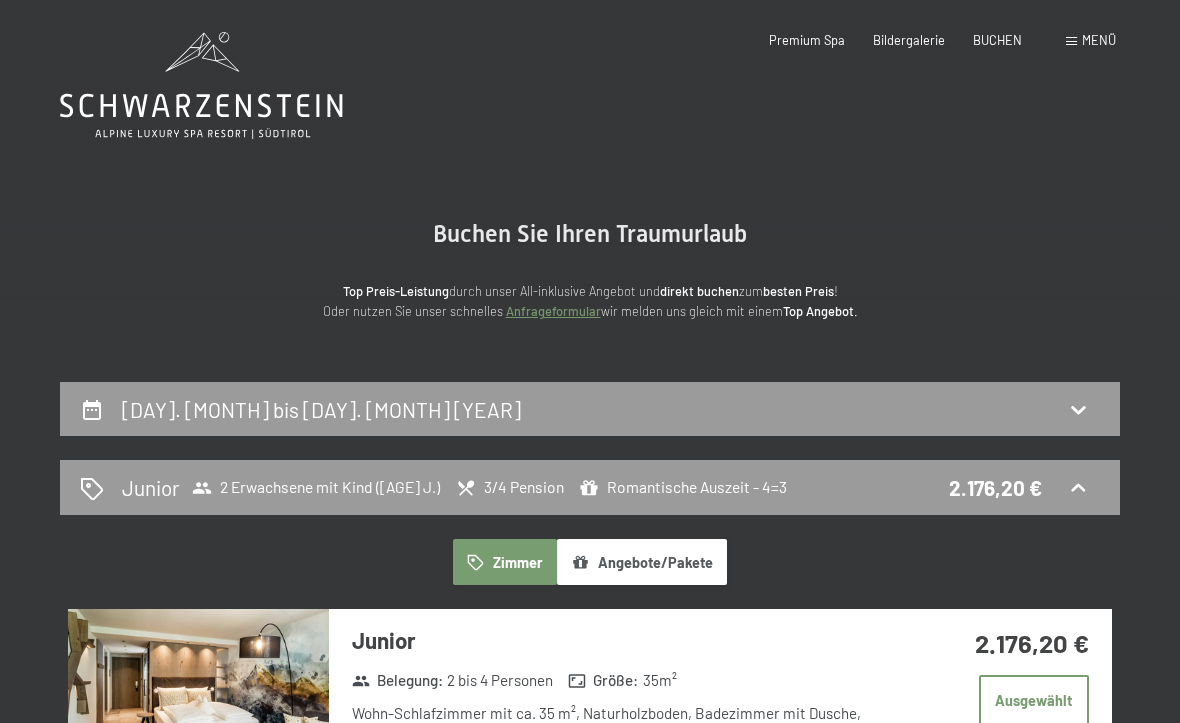 click on "Menü" at bounding box center (1099, 40) 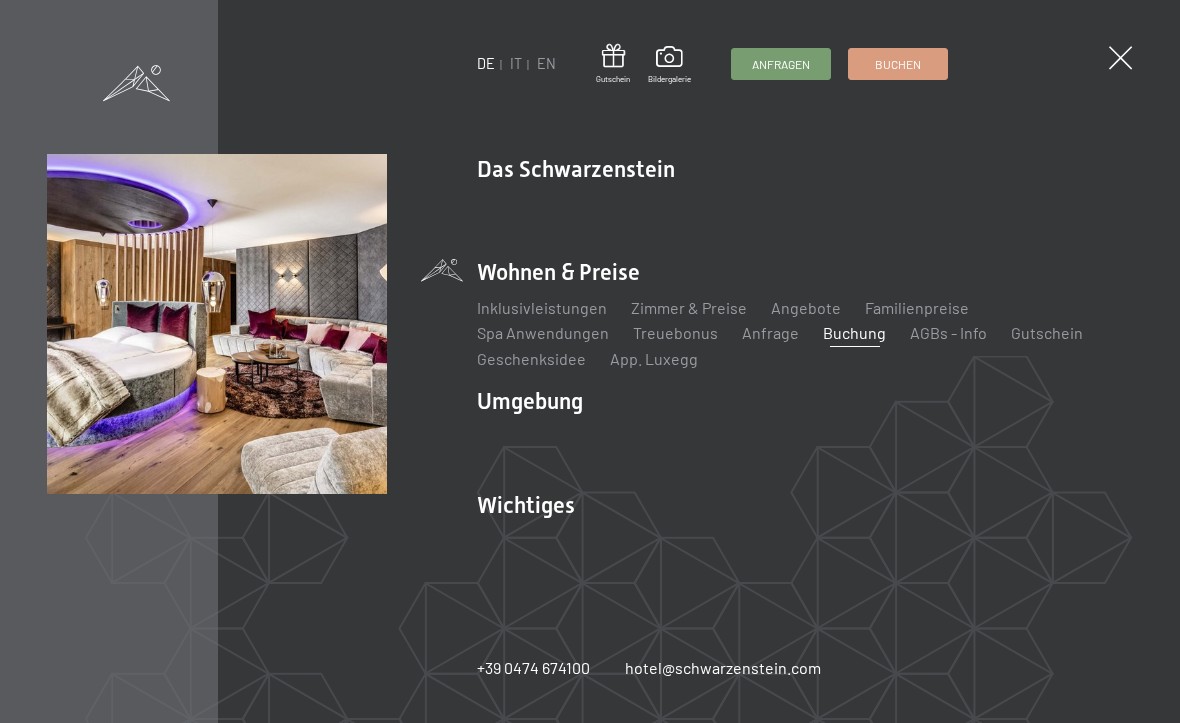 click on "Inklusivleistungen" at bounding box center [542, 307] 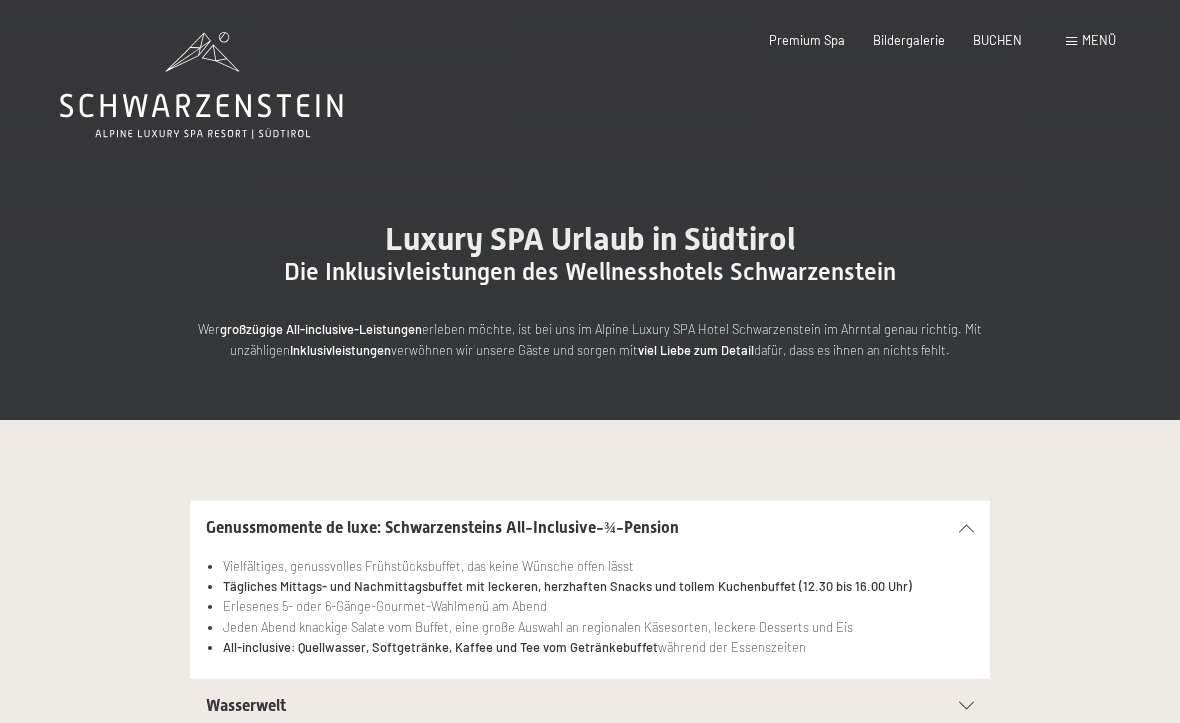 scroll, scrollTop: 0, scrollLeft: 0, axis: both 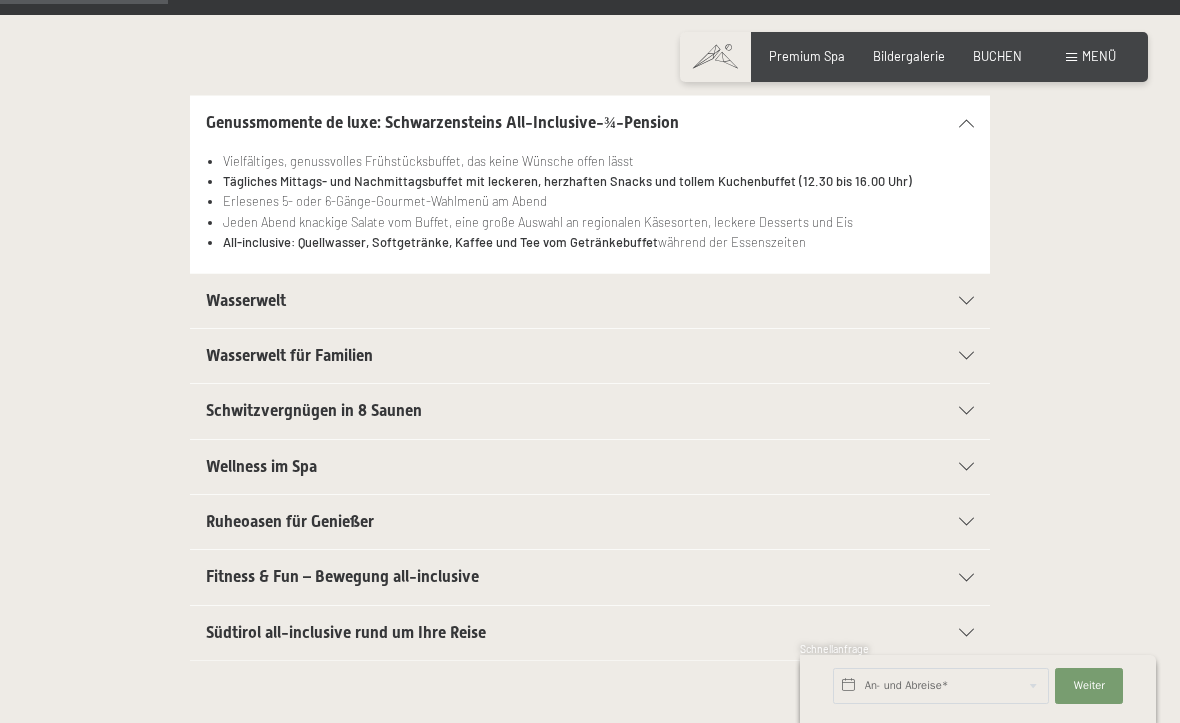 click on "Wasserwelt" at bounding box center (590, 301) 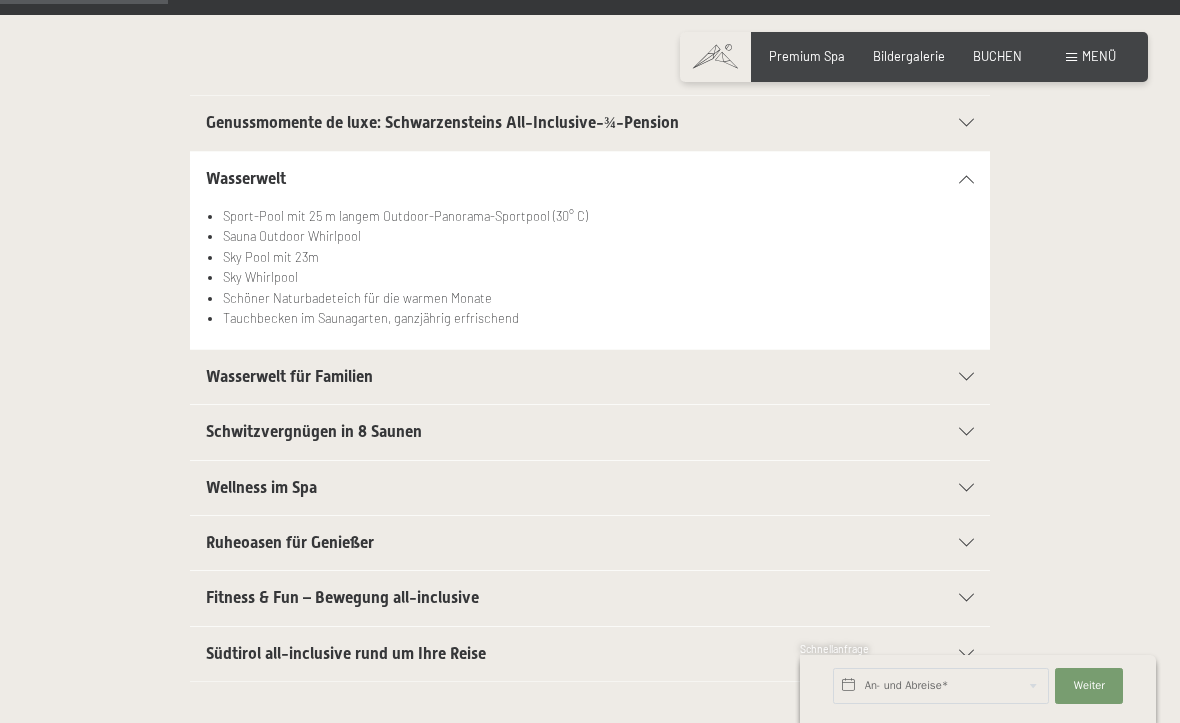click at bounding box center (966, 377) 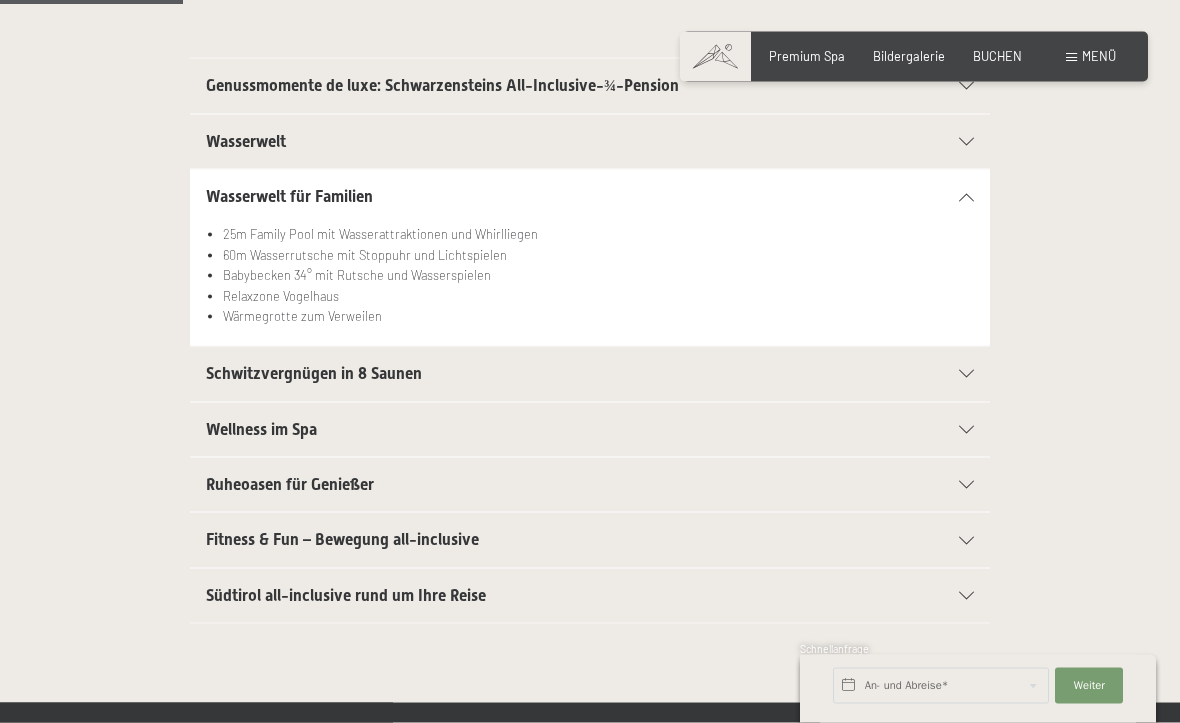 scroll, scrollTop: 443, scrollLeft: 0, axis: vertical 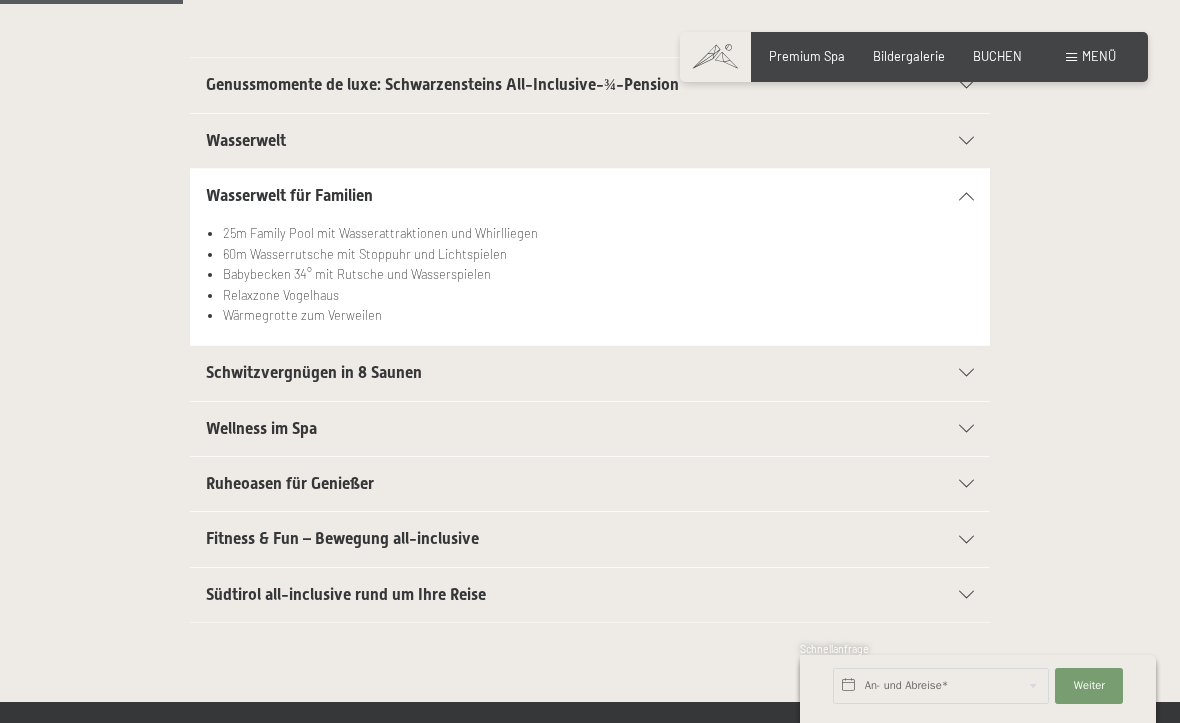 click on "Schwitzvergnügen in 8 Saunen" at bounding box center (590, 373) 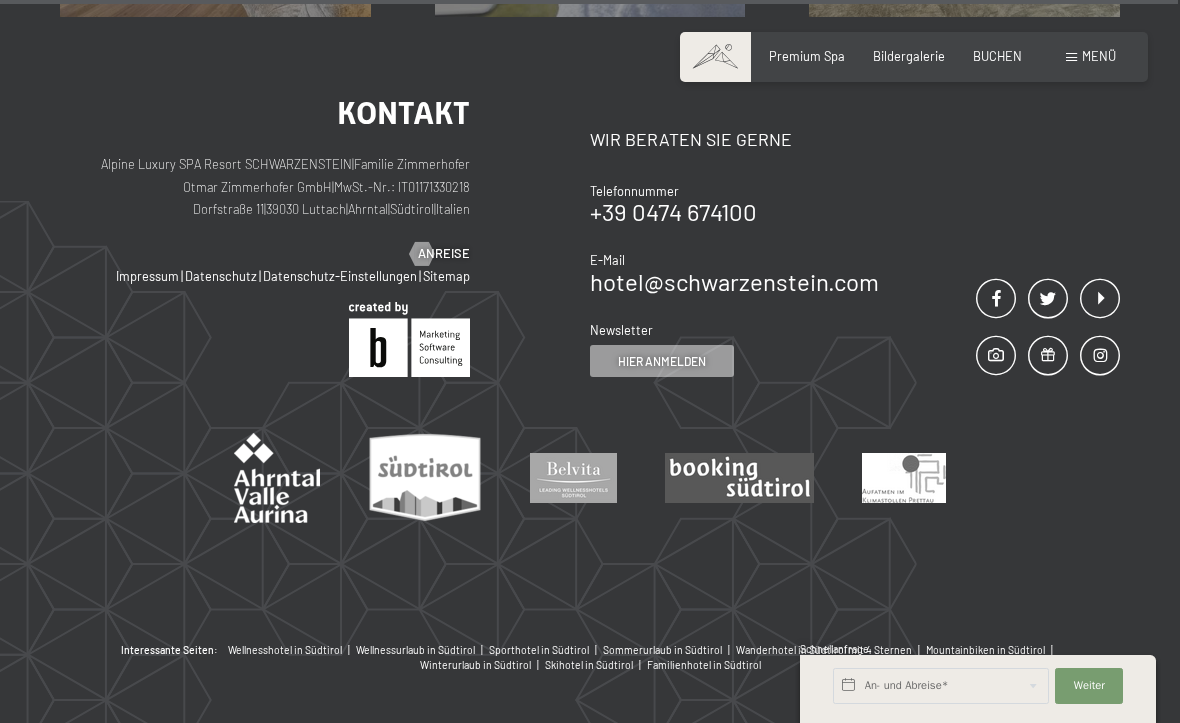 scroll, scrollTop: 2998, scrollLeft: 0, axis: vertical 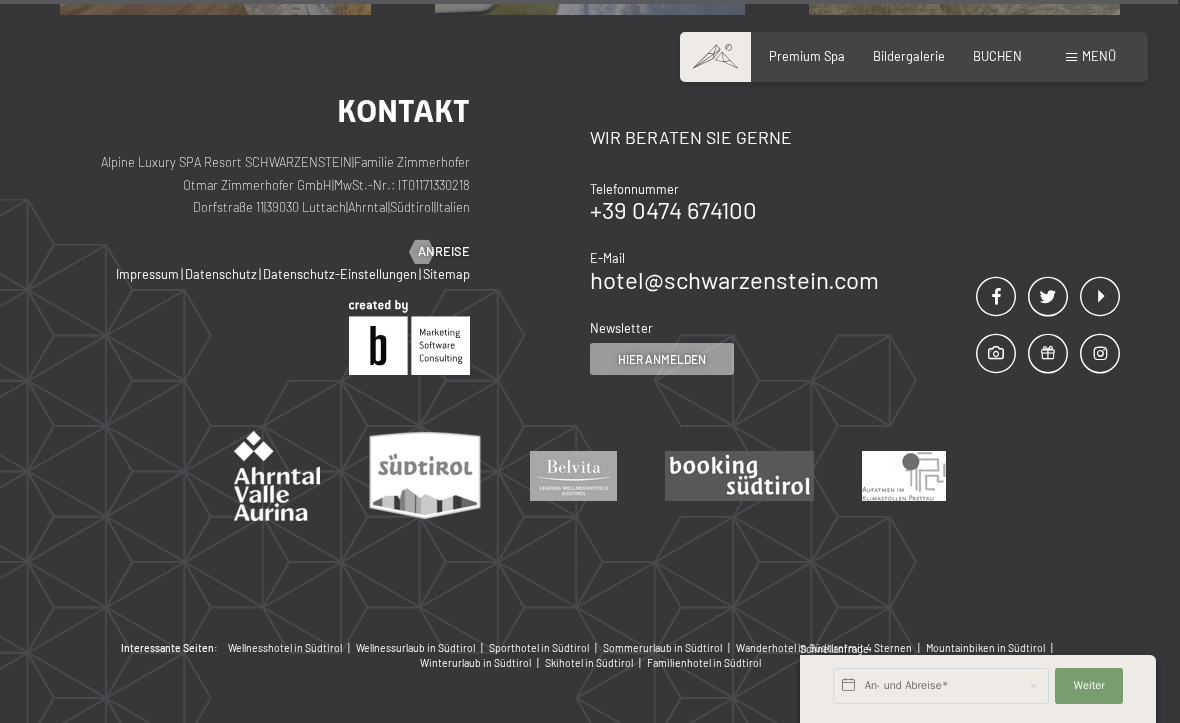 click on "Anreise" at bounding box center [444, 252] 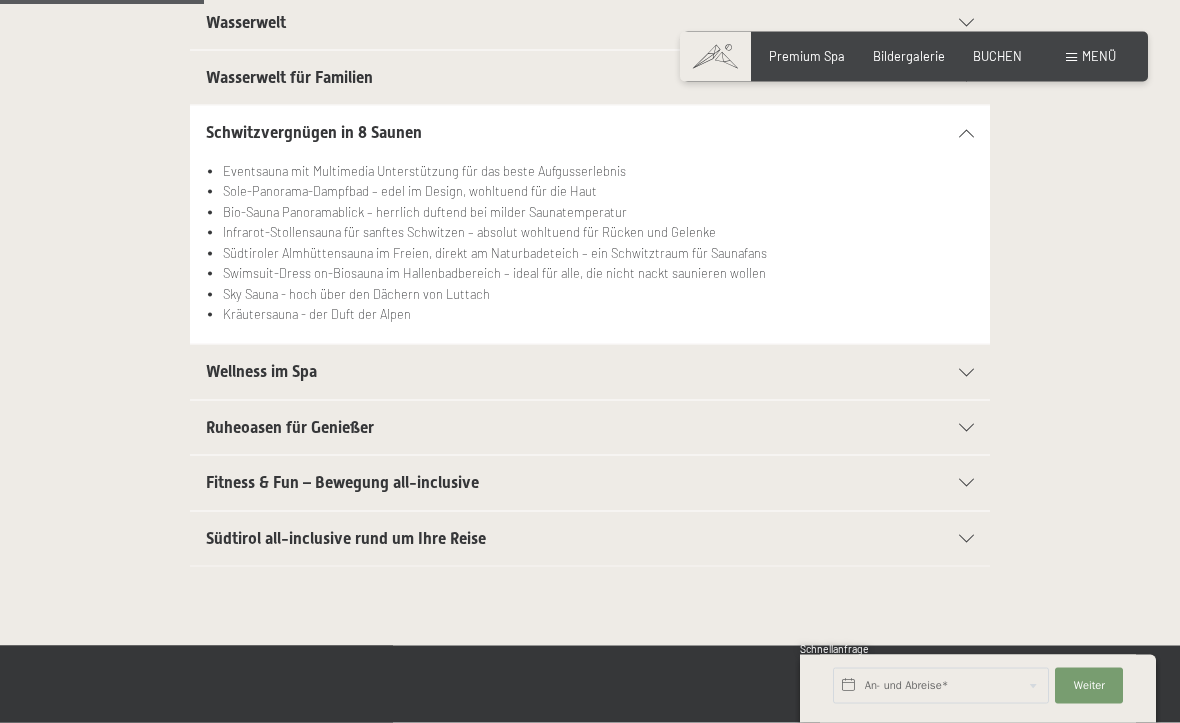 scroll, scrollTop: 569, scrollLeft: 0, axis: vertical 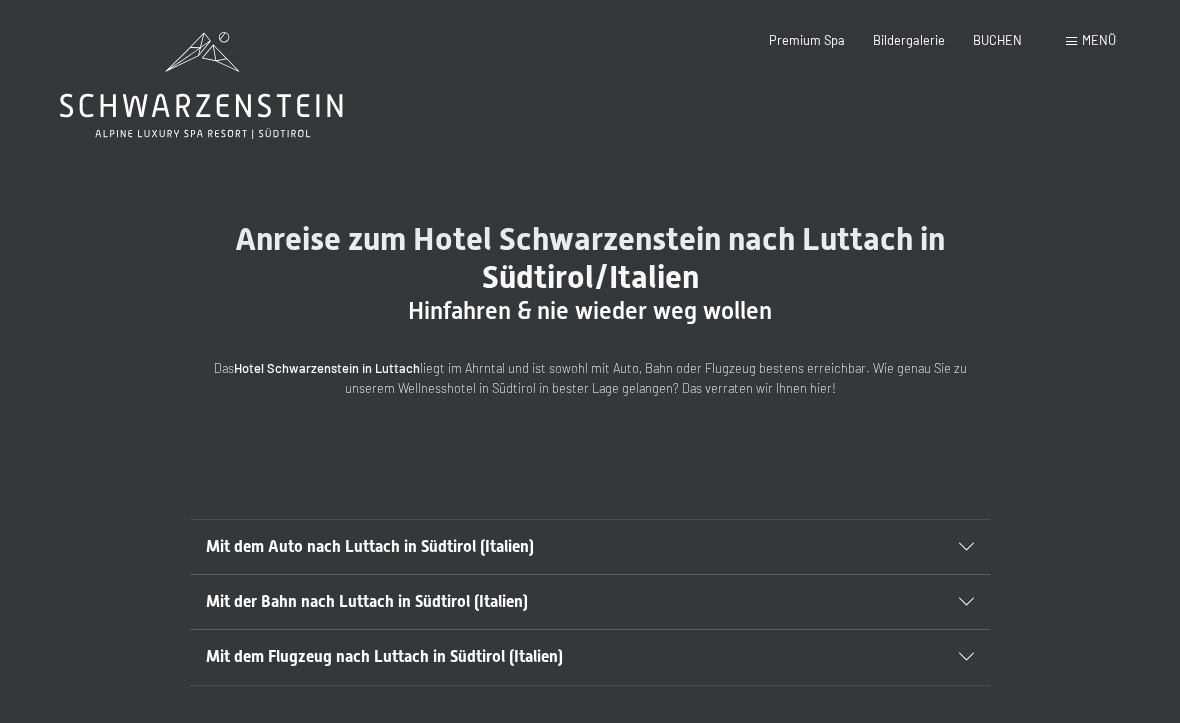 click at bounding box center (966, 547) 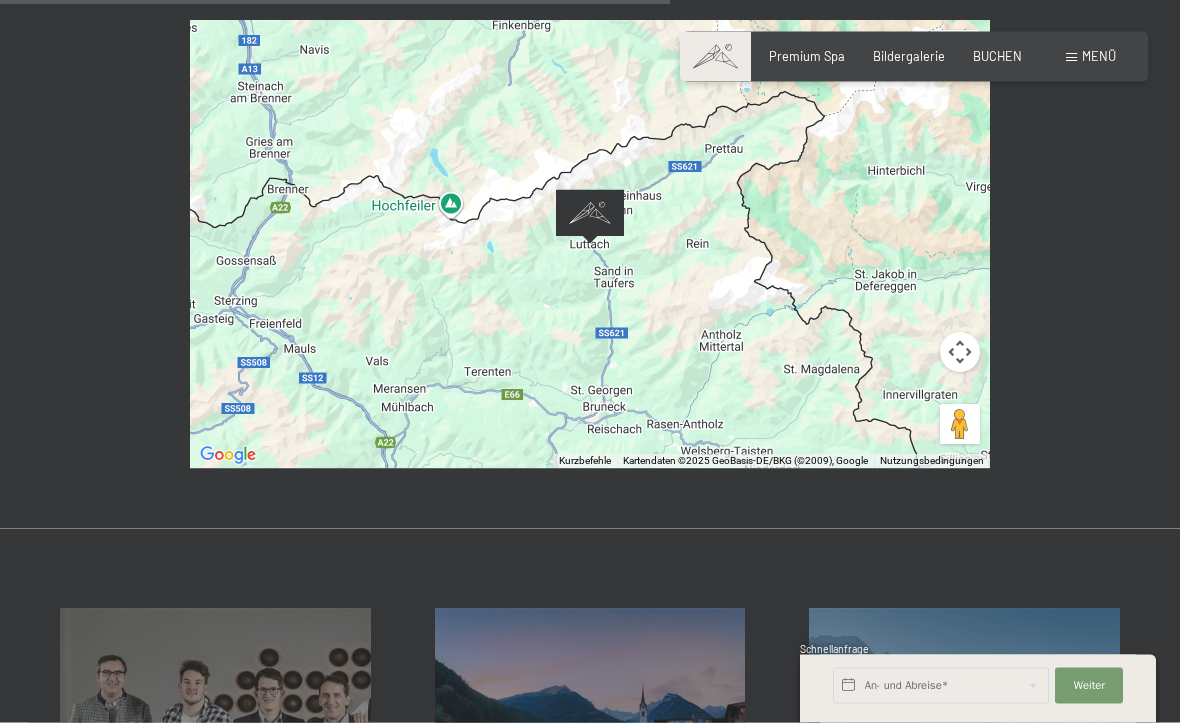 scroll, scrollTop: 1199, scrollLeft: 0, axis: vertical 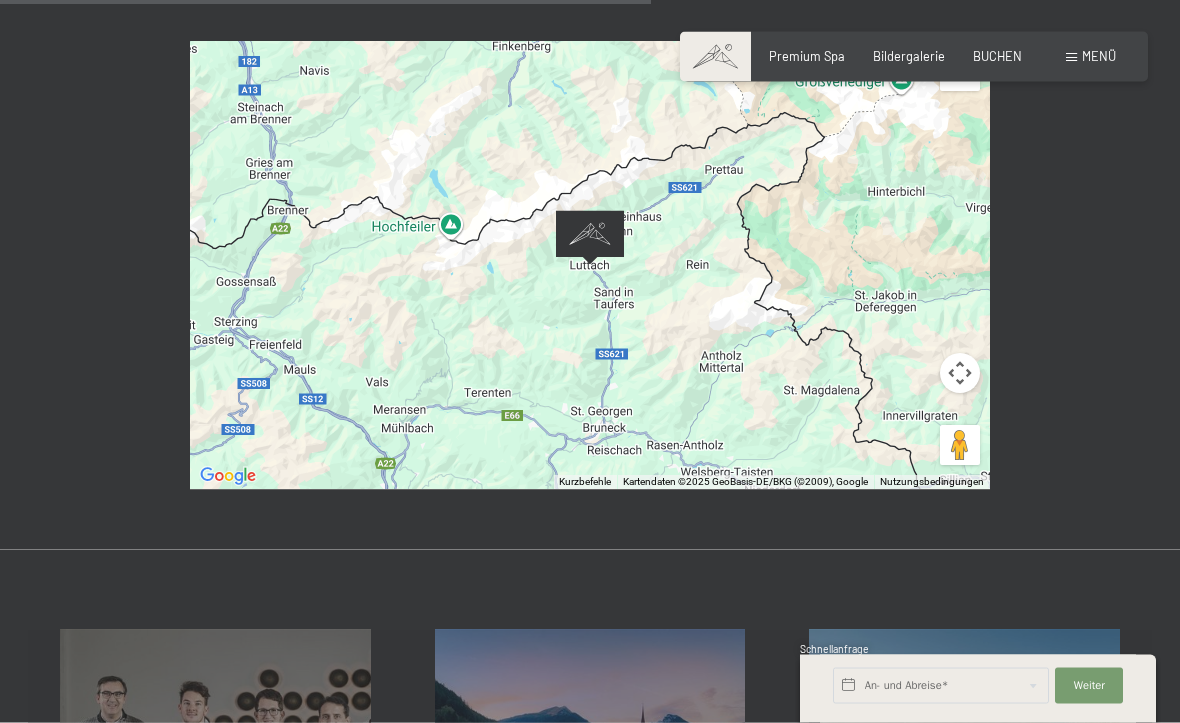 click on "Um von einem Element zum anderen zu gelangen, drückst du die Pfeiltasten entsprechend." at bounding box center (590, 266) 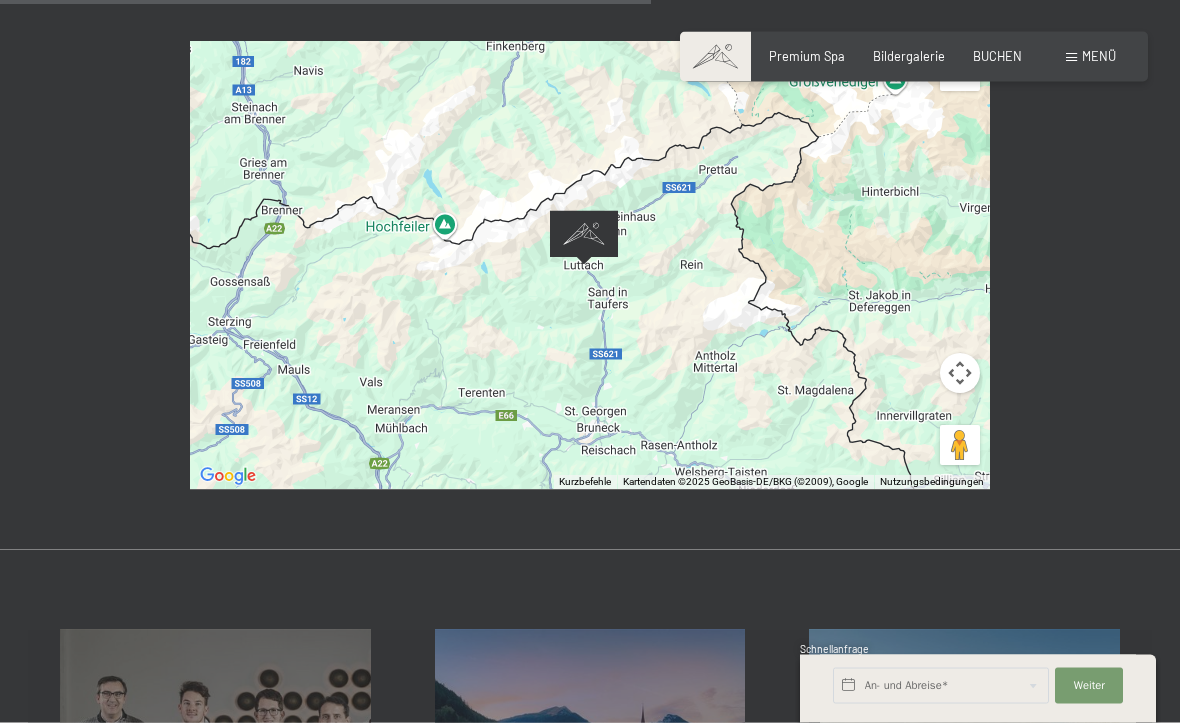 scroll, scrollTop: 1142, scrollLeft: 0, axis: vertical 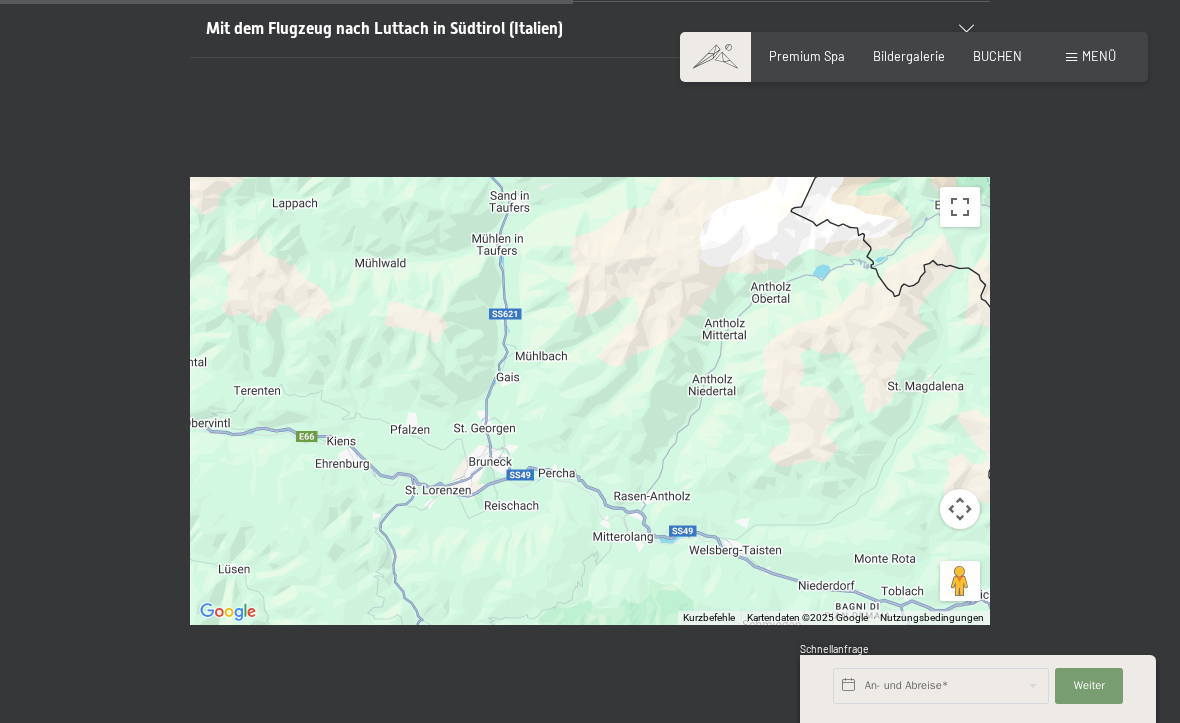 click at bounding box center [960, 207] 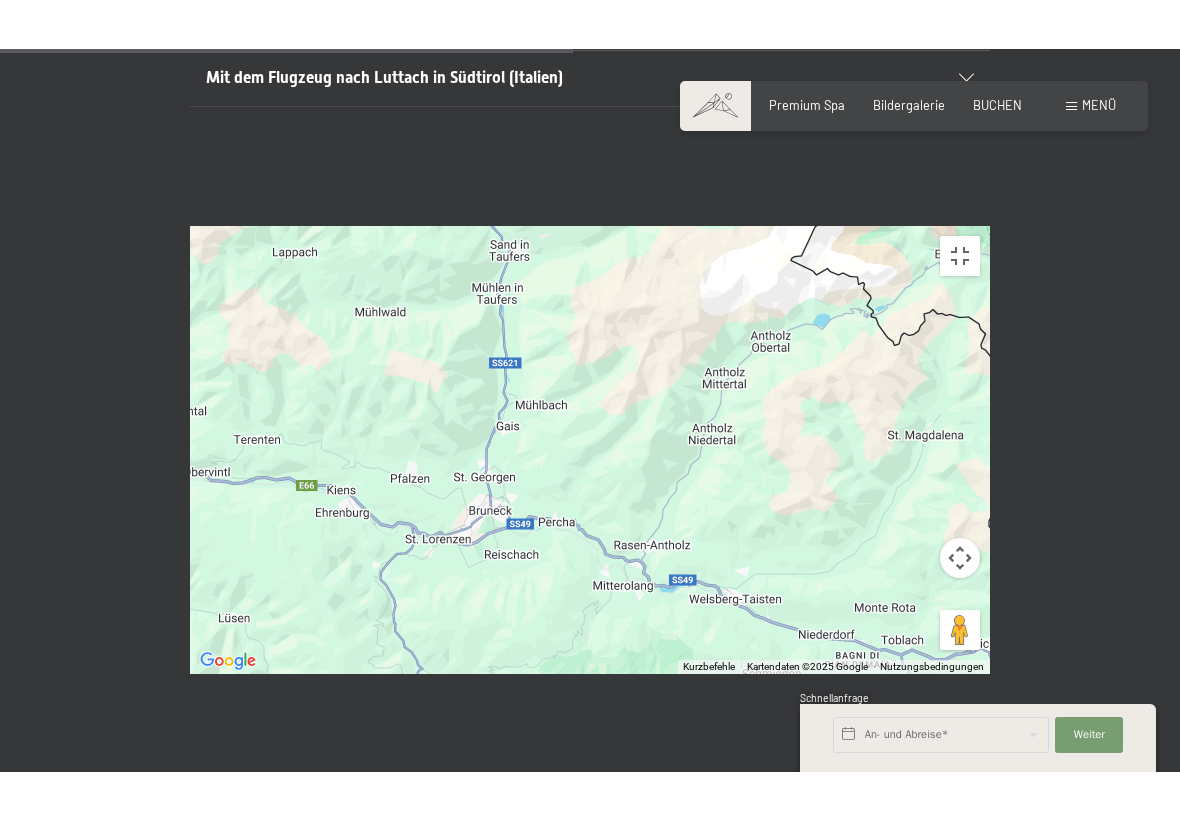 scroll, scrollTop: 0, scrollLeft: 0, axis: both 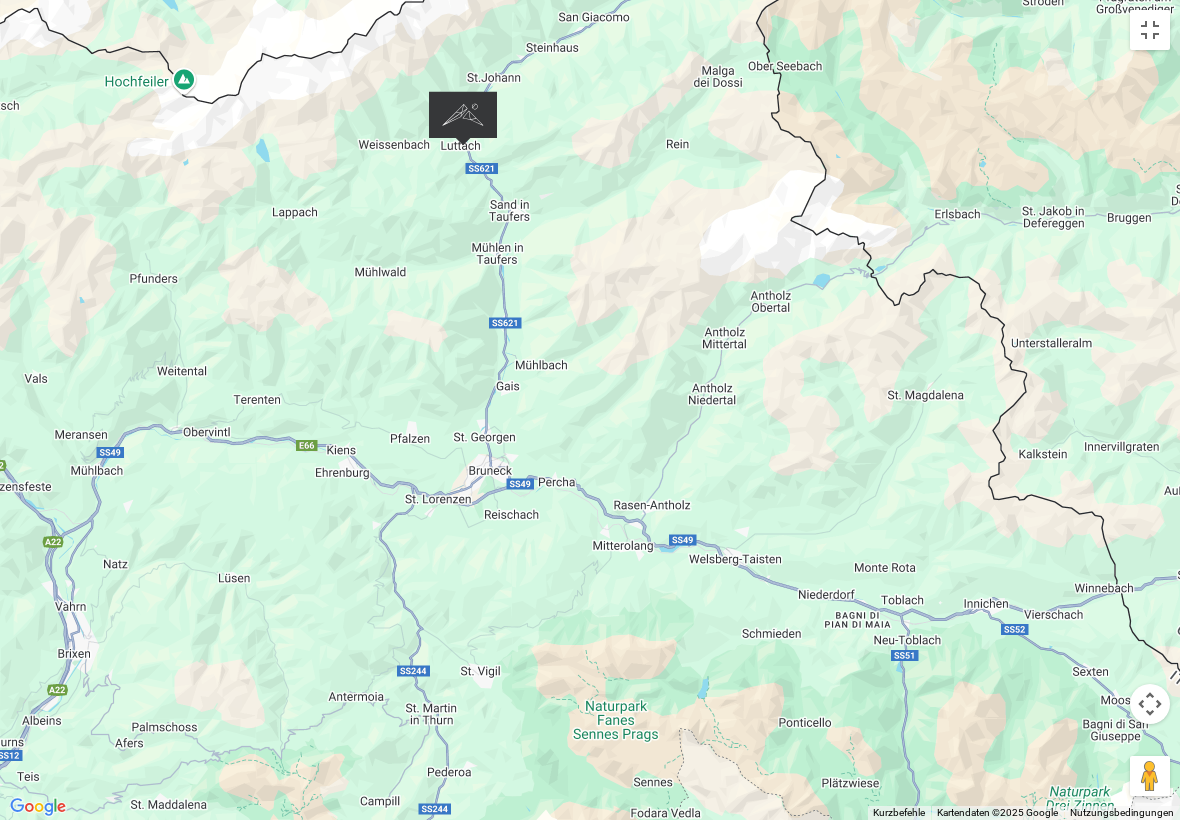click at bounding box center (1150, 30) 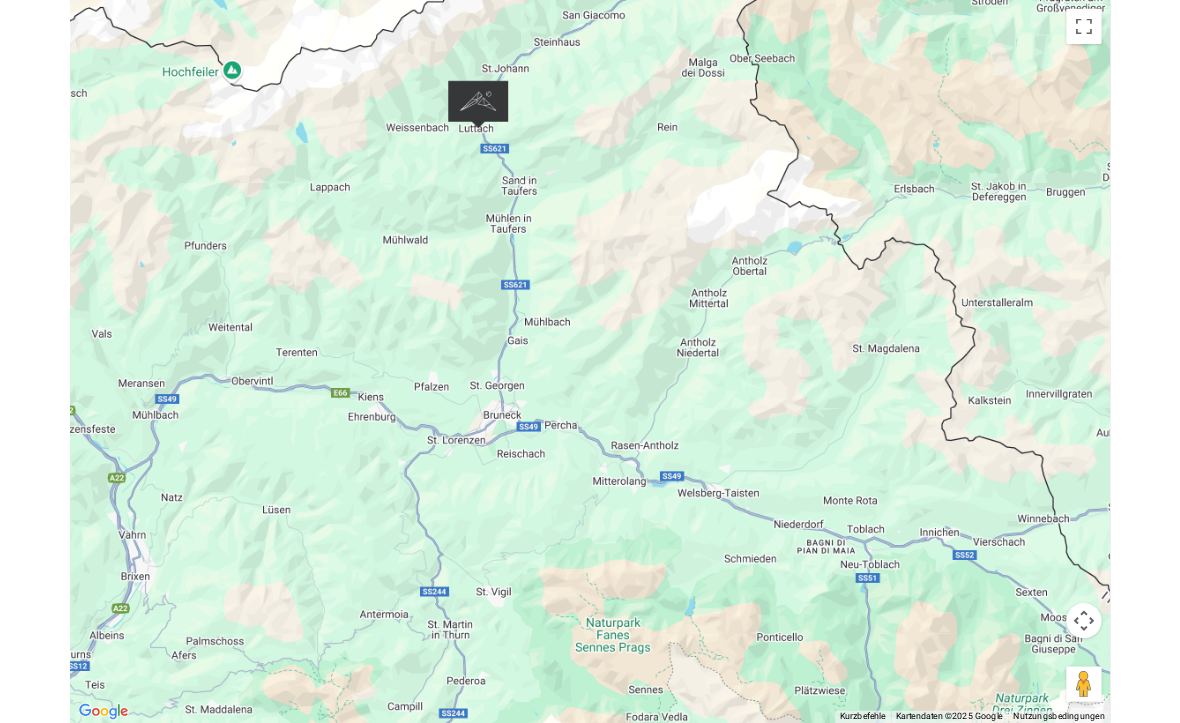scroll, scrollTop: 1042, scrollLeft: 0, axis: vertical 